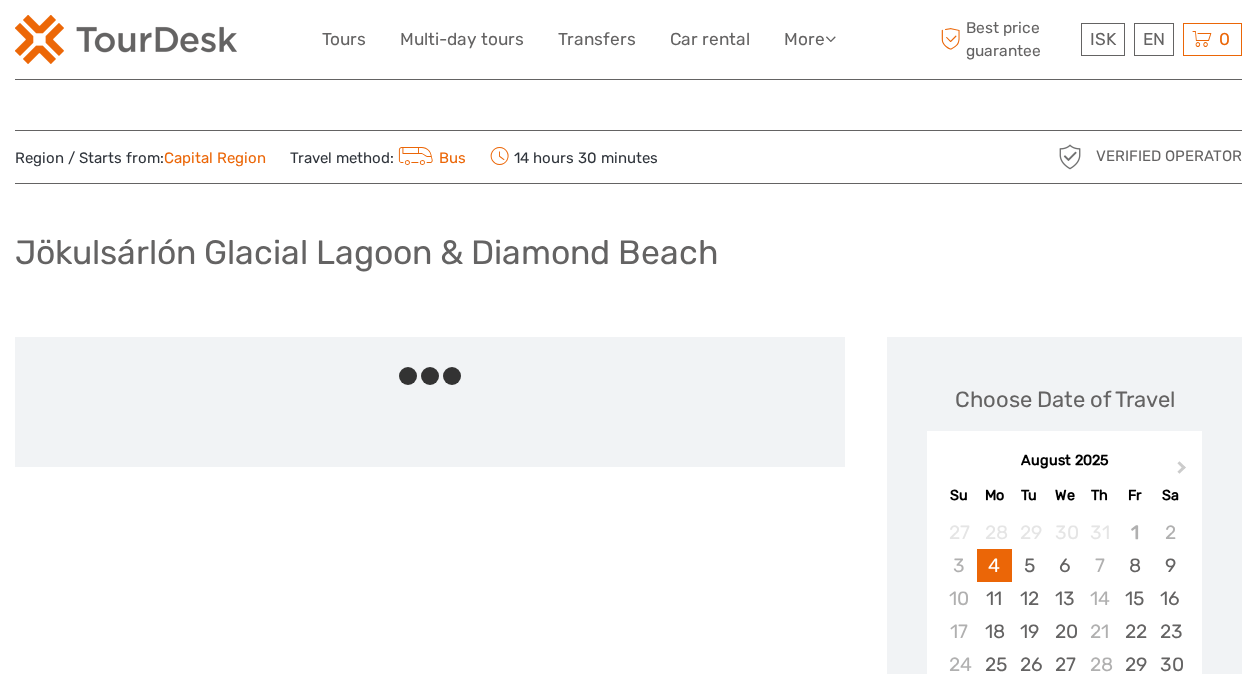 scroll, scrollTop: 0, scrollLeft: 0, axis: both 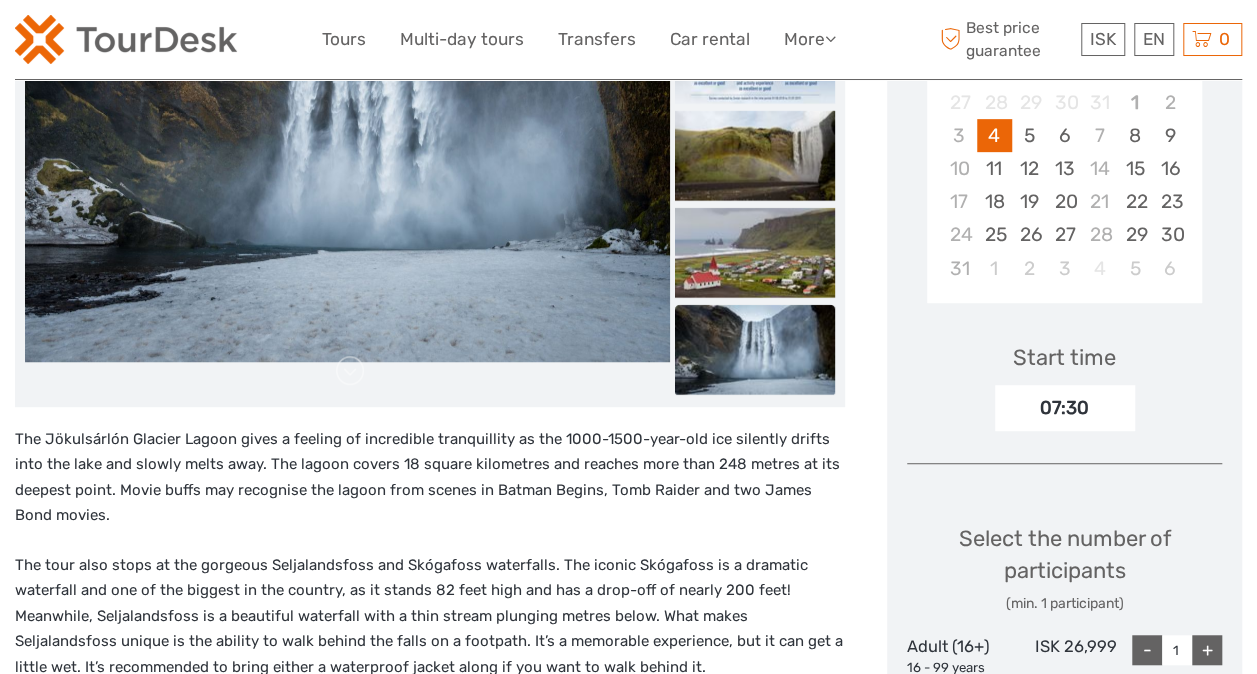 click on "5" at bounding box center (1029, 135) 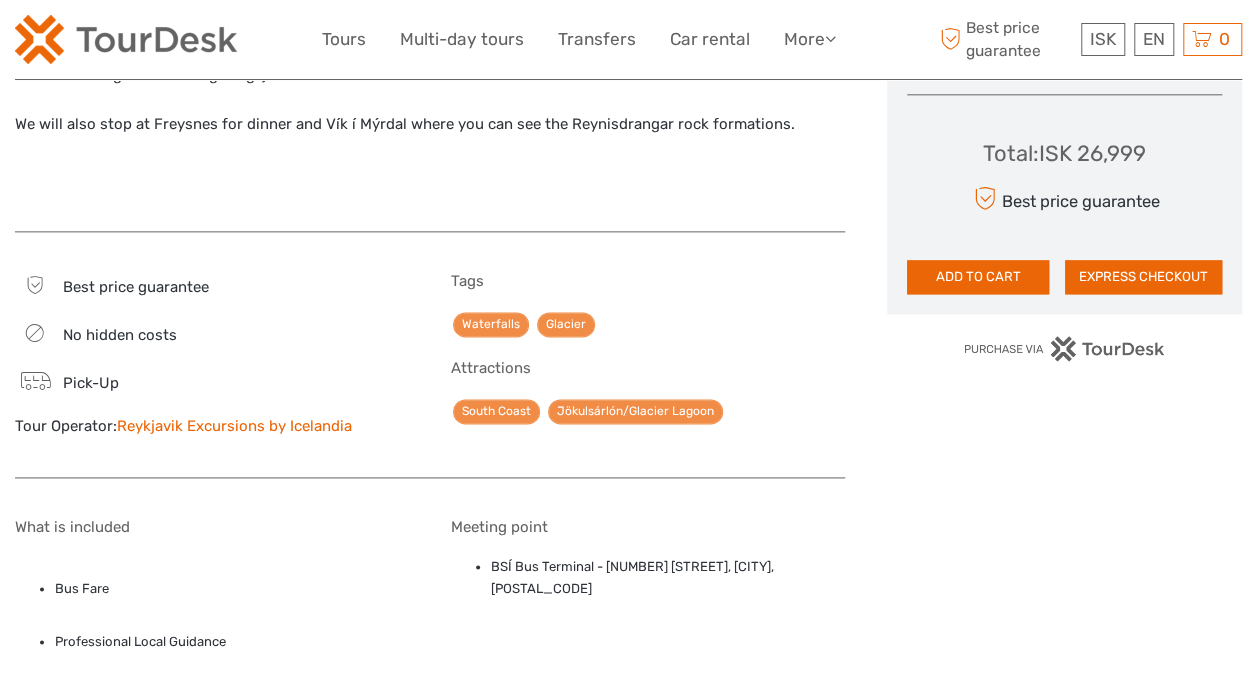 scroll, scrollTop: 1148, scrollLeft: 0, axis: vertical 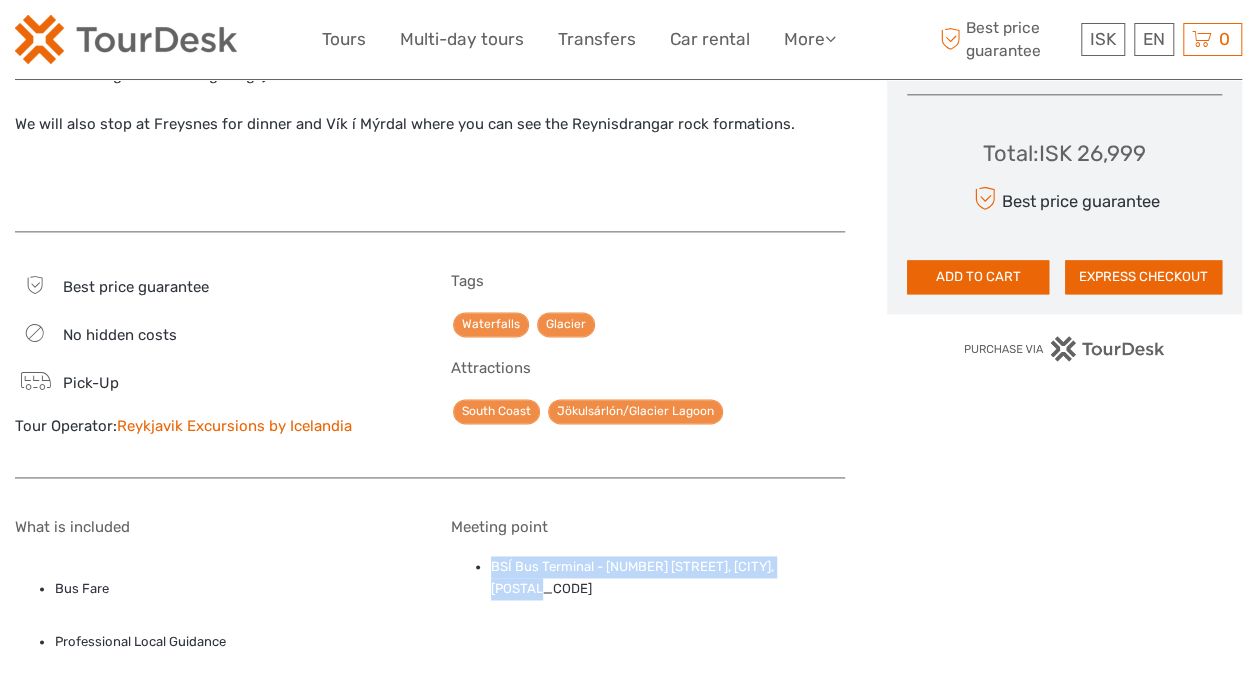 drag, startPoint x: 494, startPoint y: 565, endPoint x: 828, endPoint y: 574, distance: 334.12125 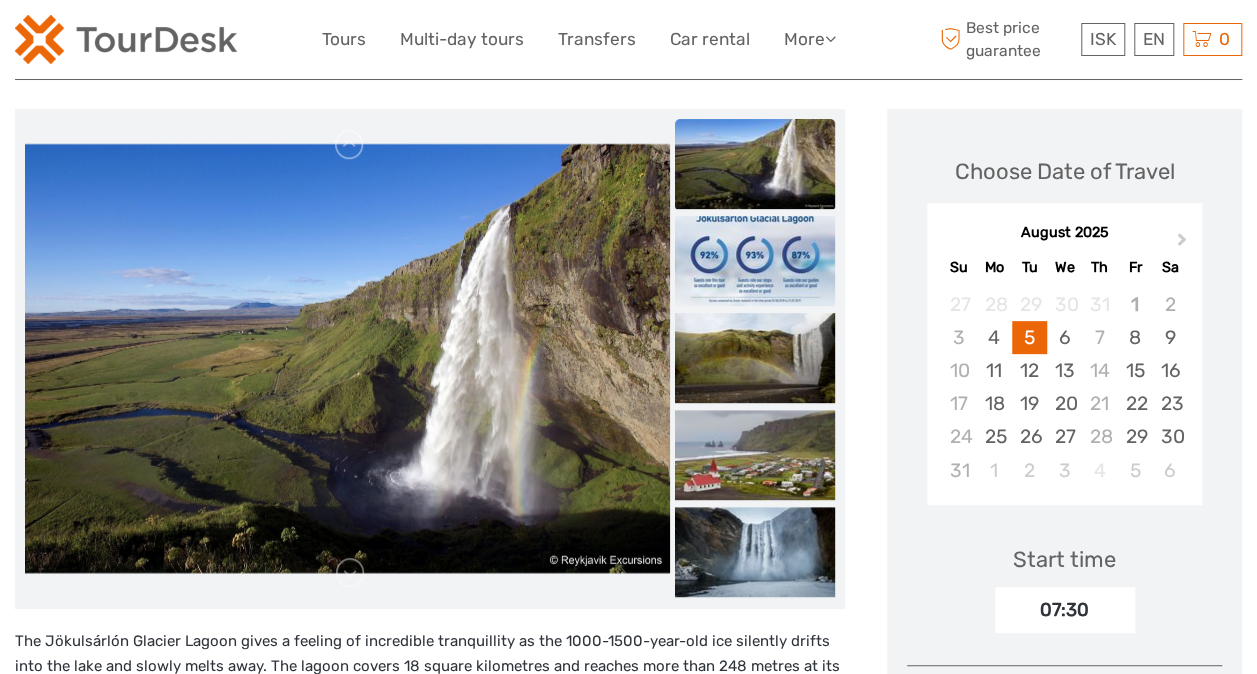 scroll, scrollTop: 196, scrollLeft: 0, axis: vertical 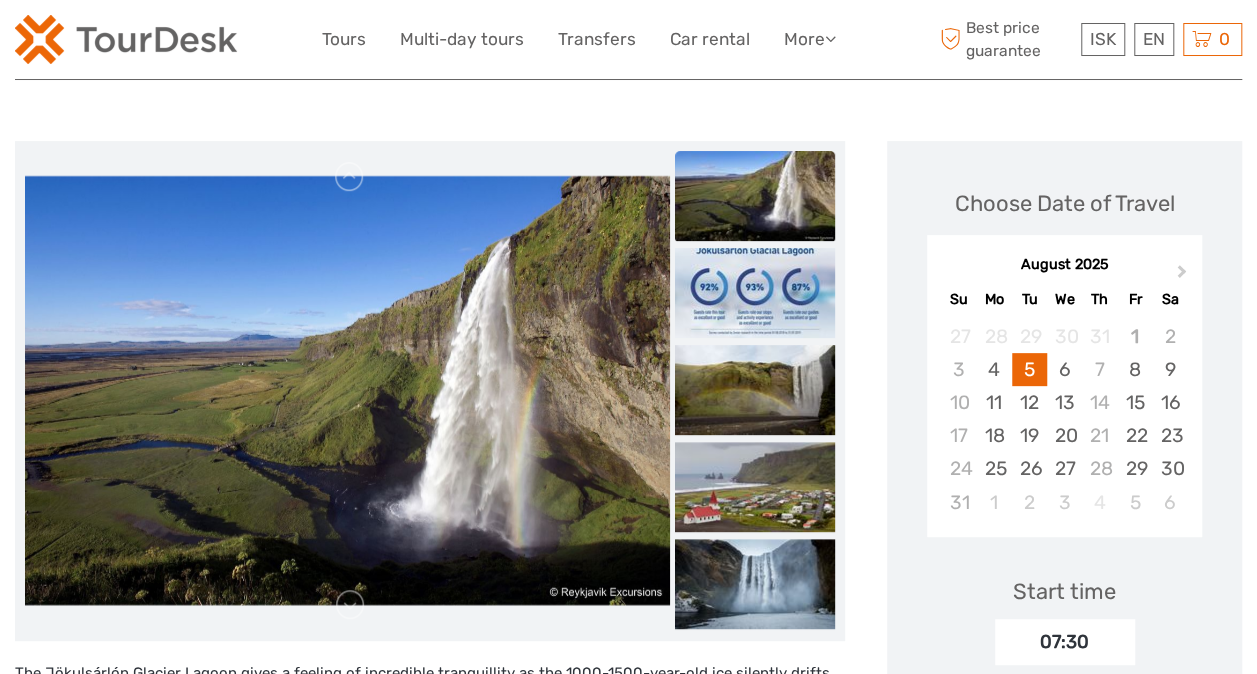 click at bounding box center (350, 177) 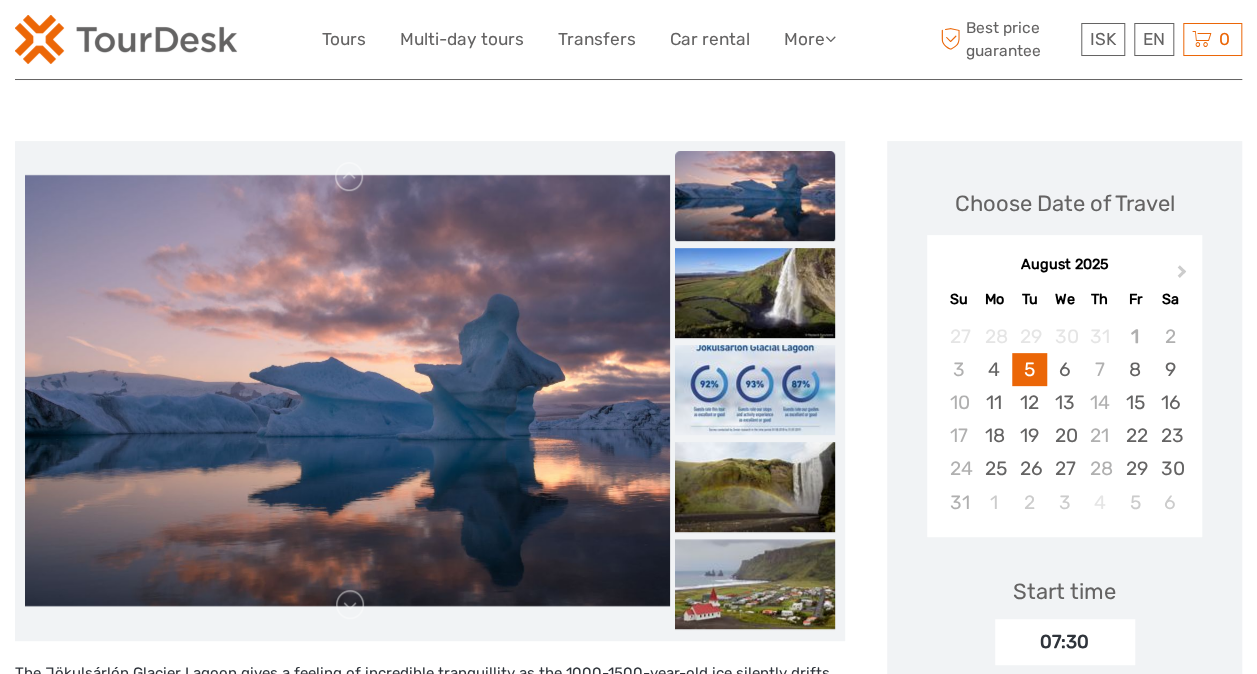 click at bounding box center (350, 177) 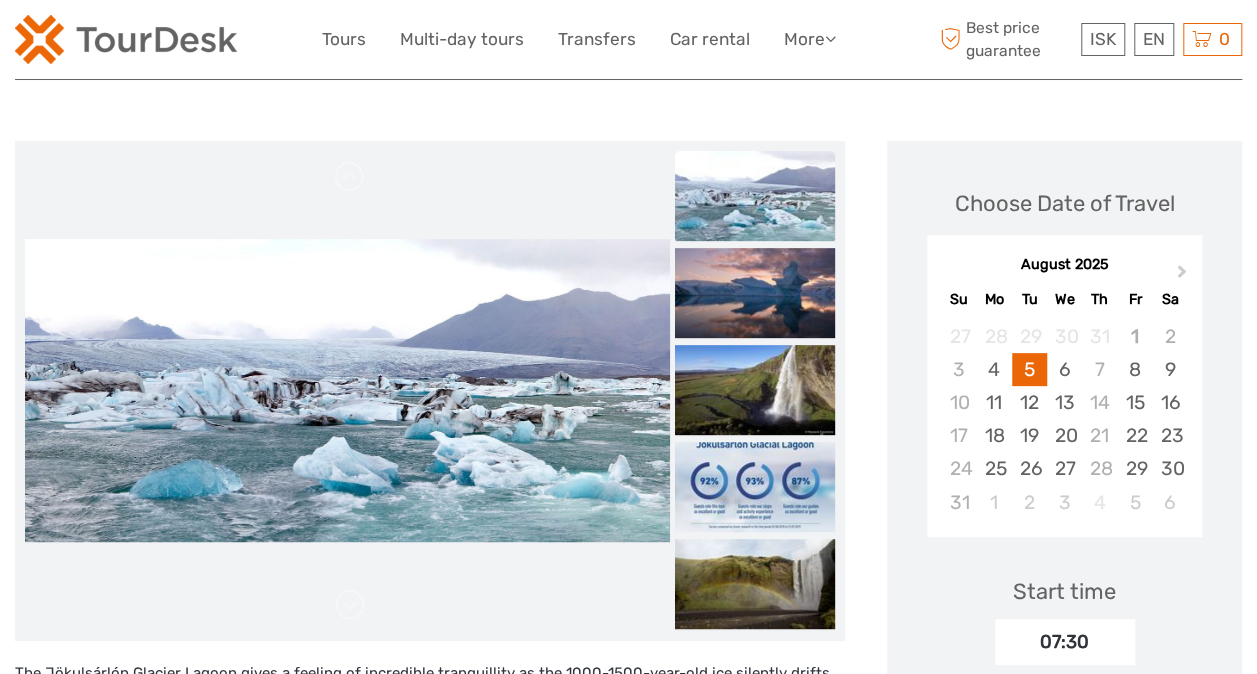 click at bounding box center [350, 177] 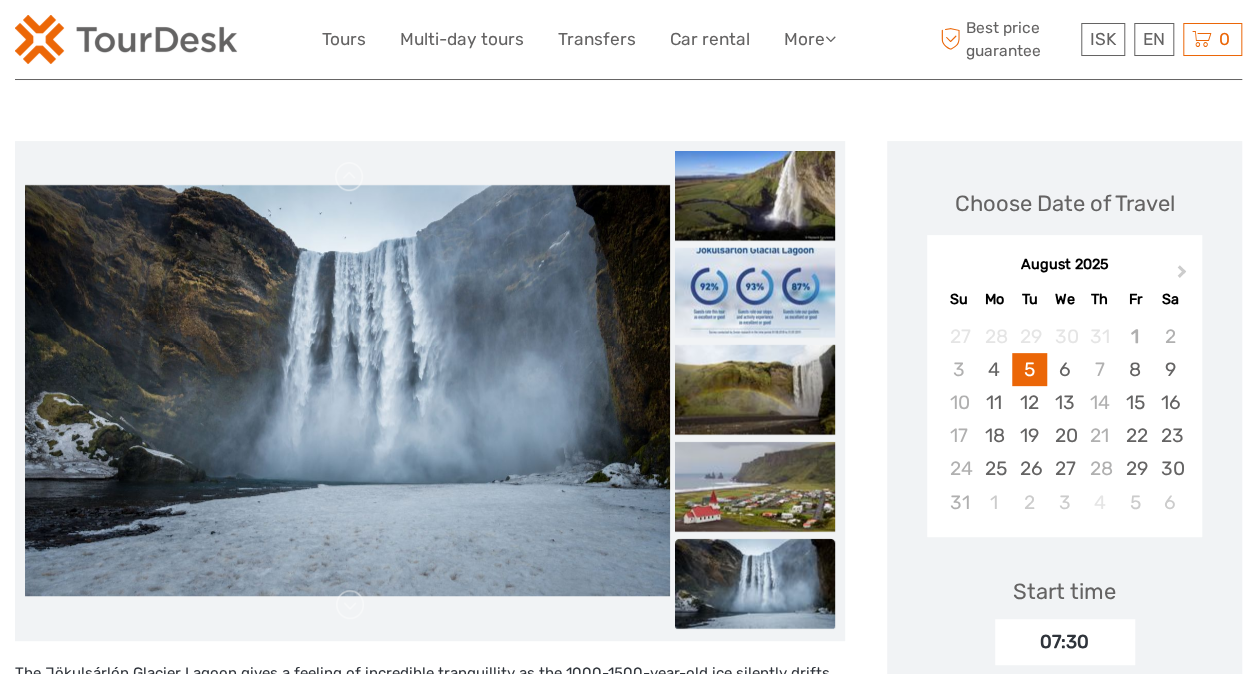 click at bounding box center (350, 177) 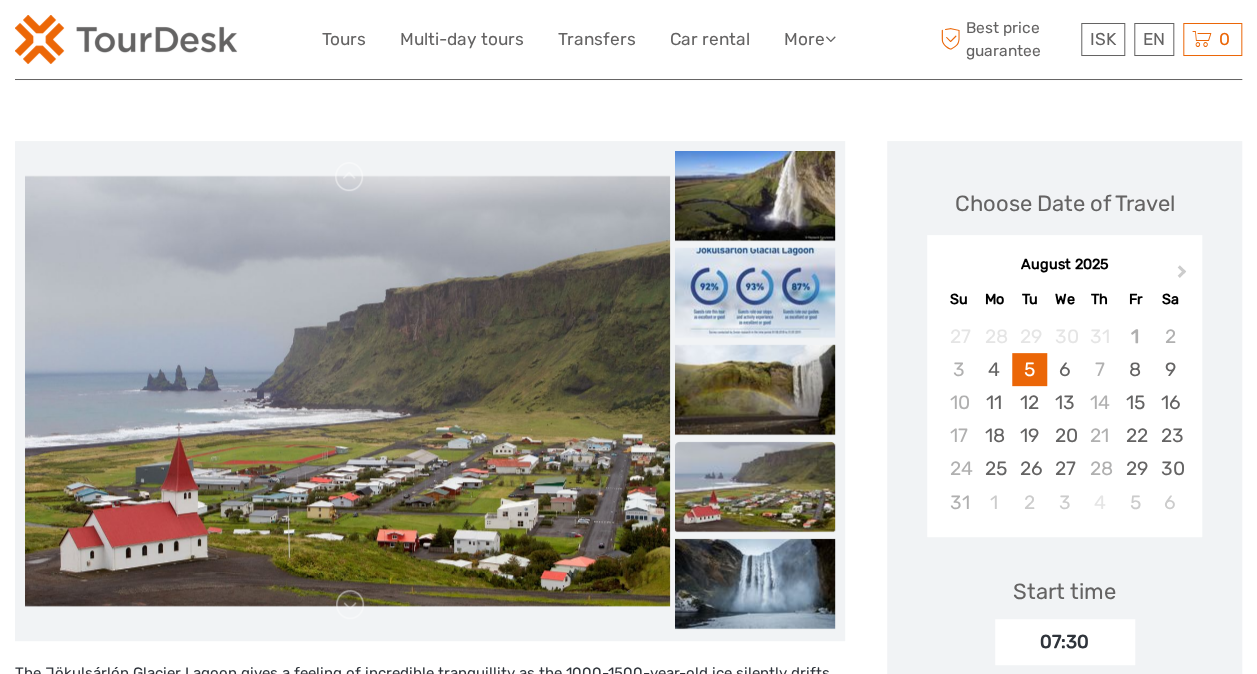 click at bounding box center [350, 177] 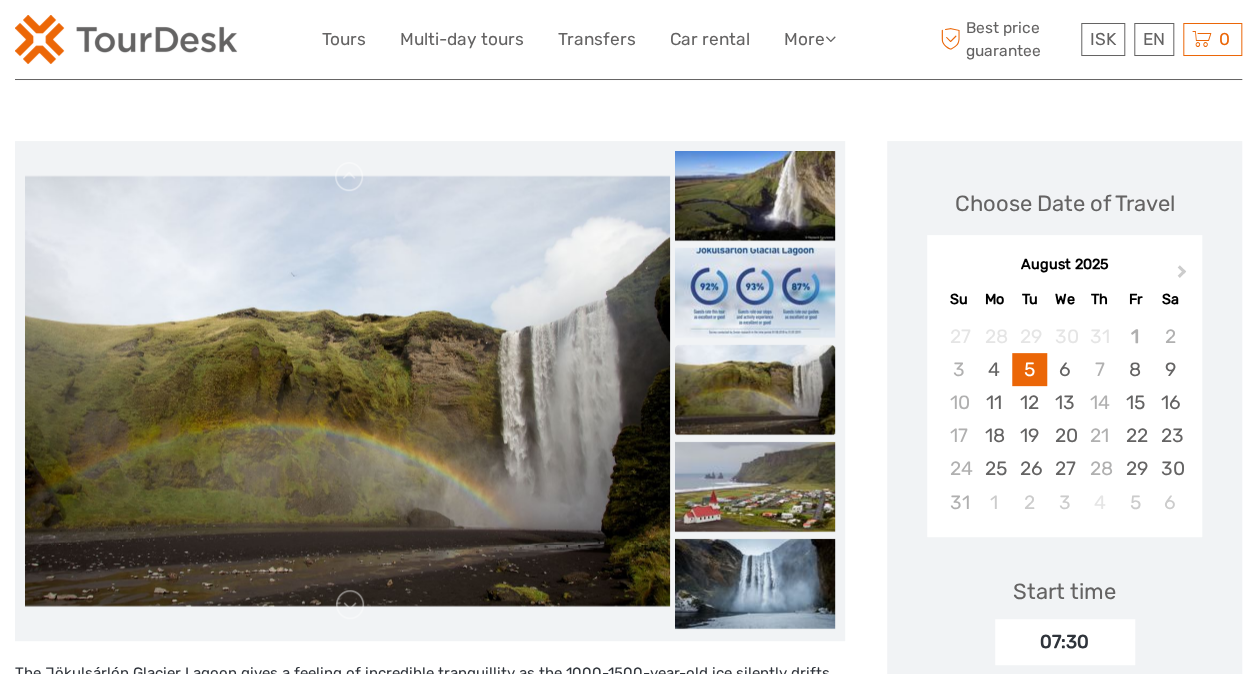 click at bounding box center [350, 177] 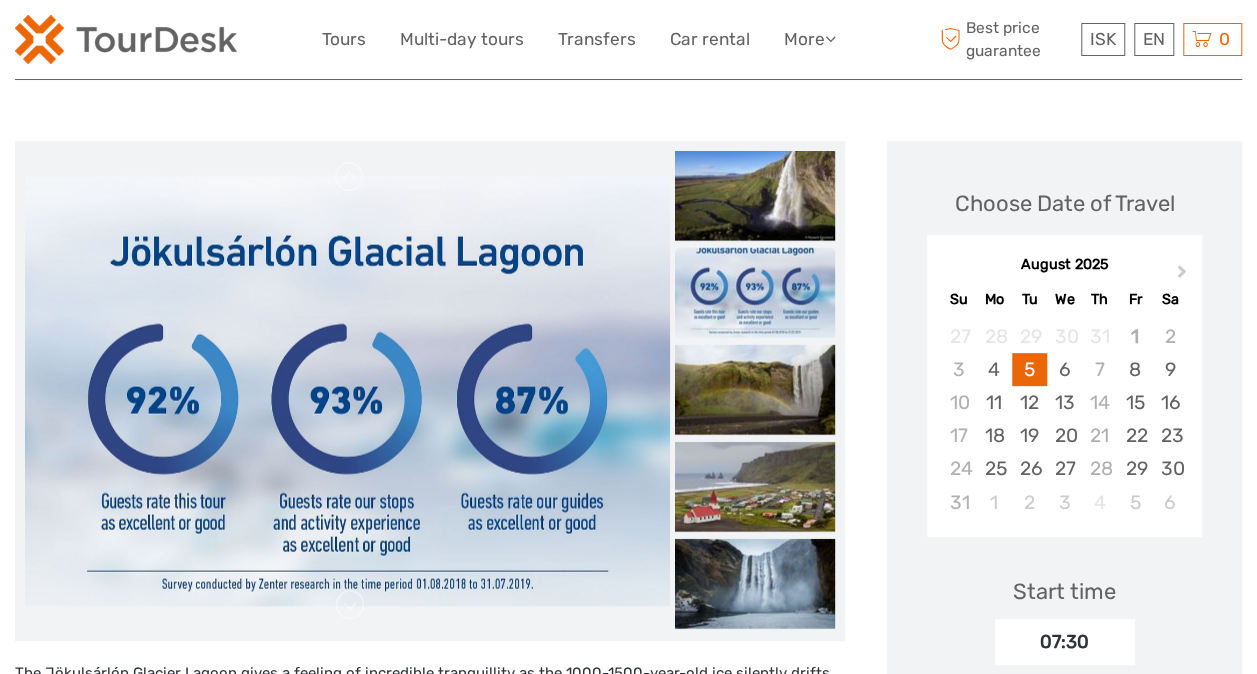 click on "4" at bounding box center [994, 369] 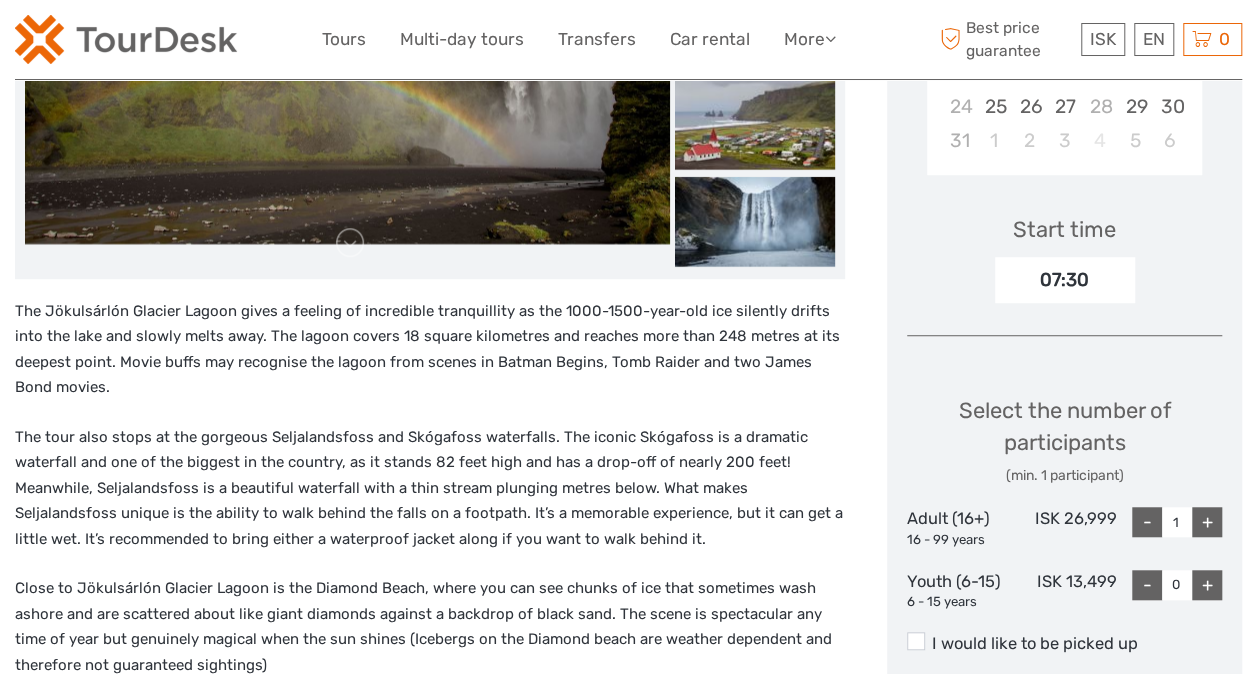 scroll, scrollTop: 558, scrollLeft: 0, axis: vertical 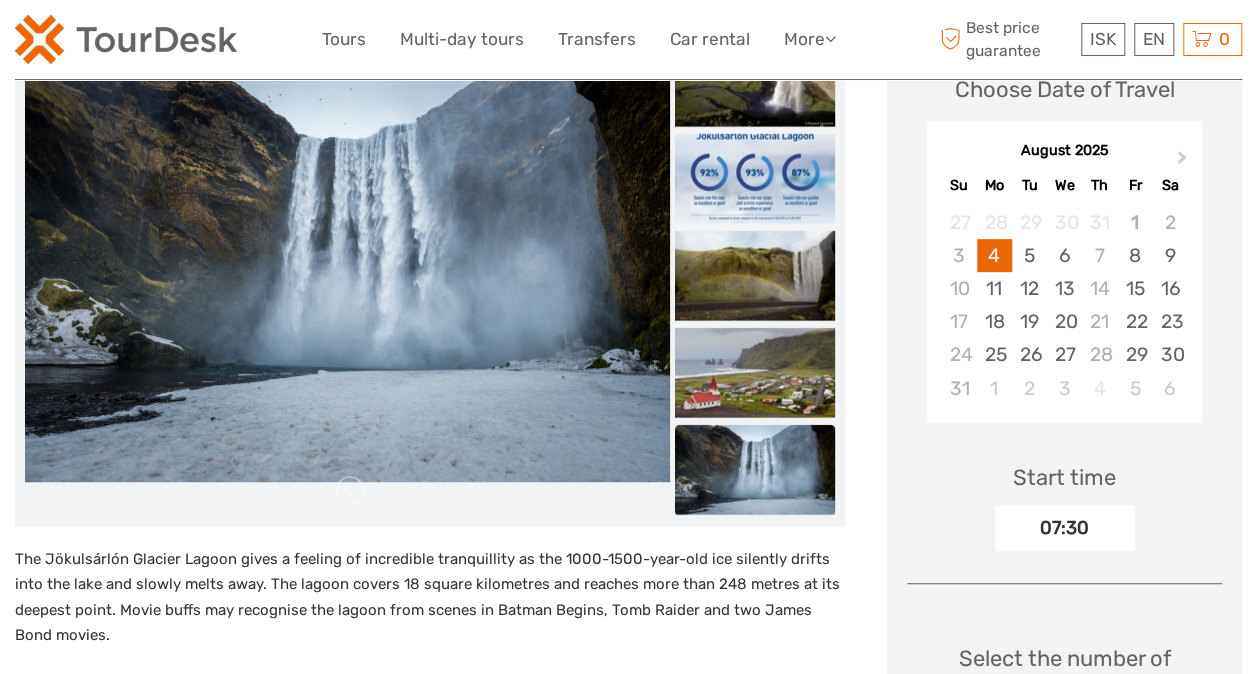 click on "5" at bounding box center [1029, 255] 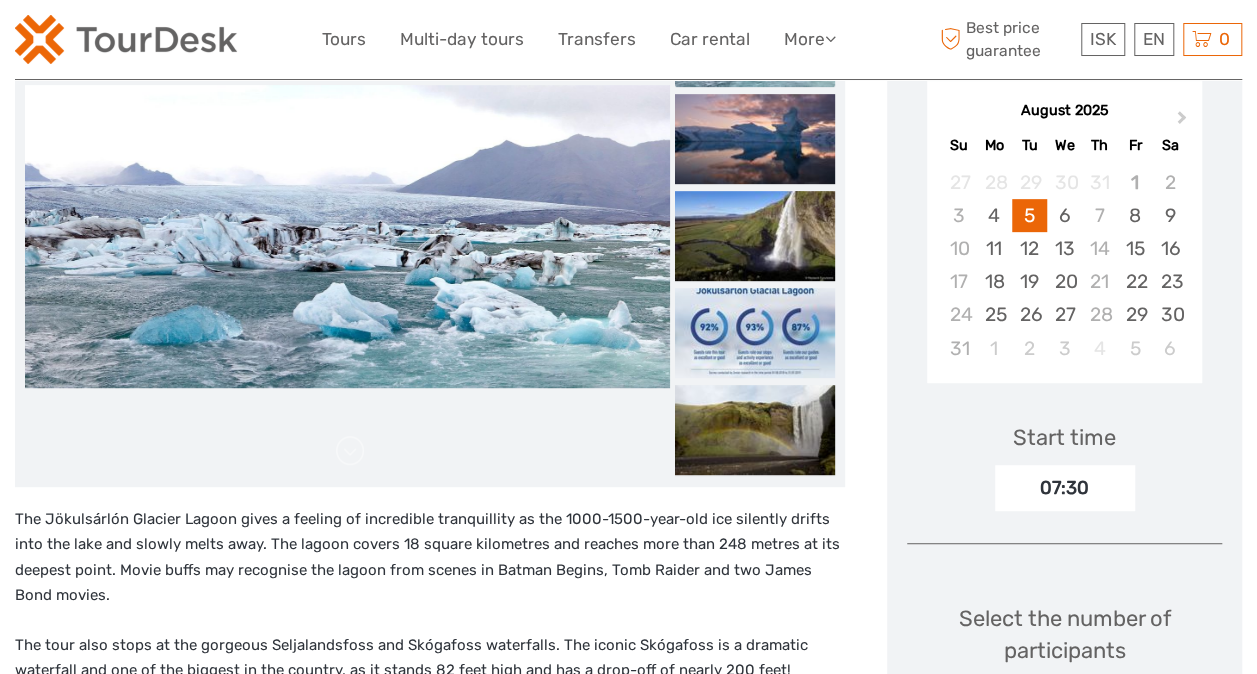 scroll, scrollTop: 218, scrollLeft: 0, axis: vertical 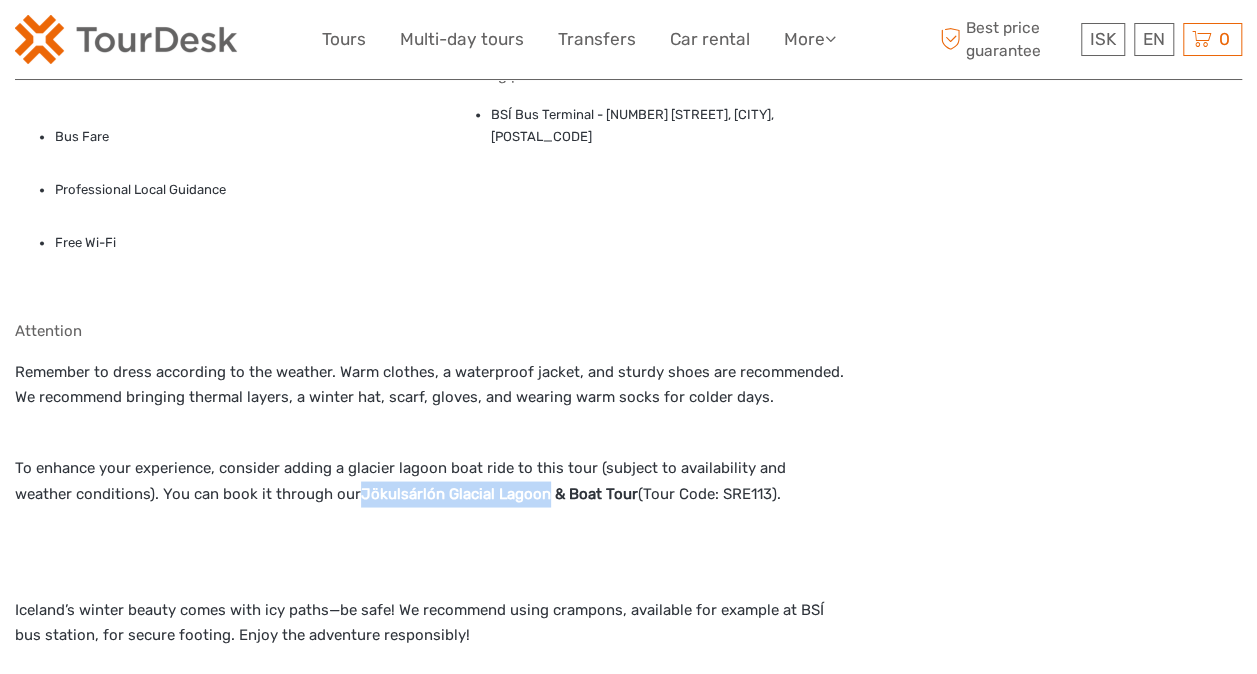 drag, startPoint x: 294, startPoint y: 492, endPoint x: 480, endPoint y: 502, distance: 186.26862 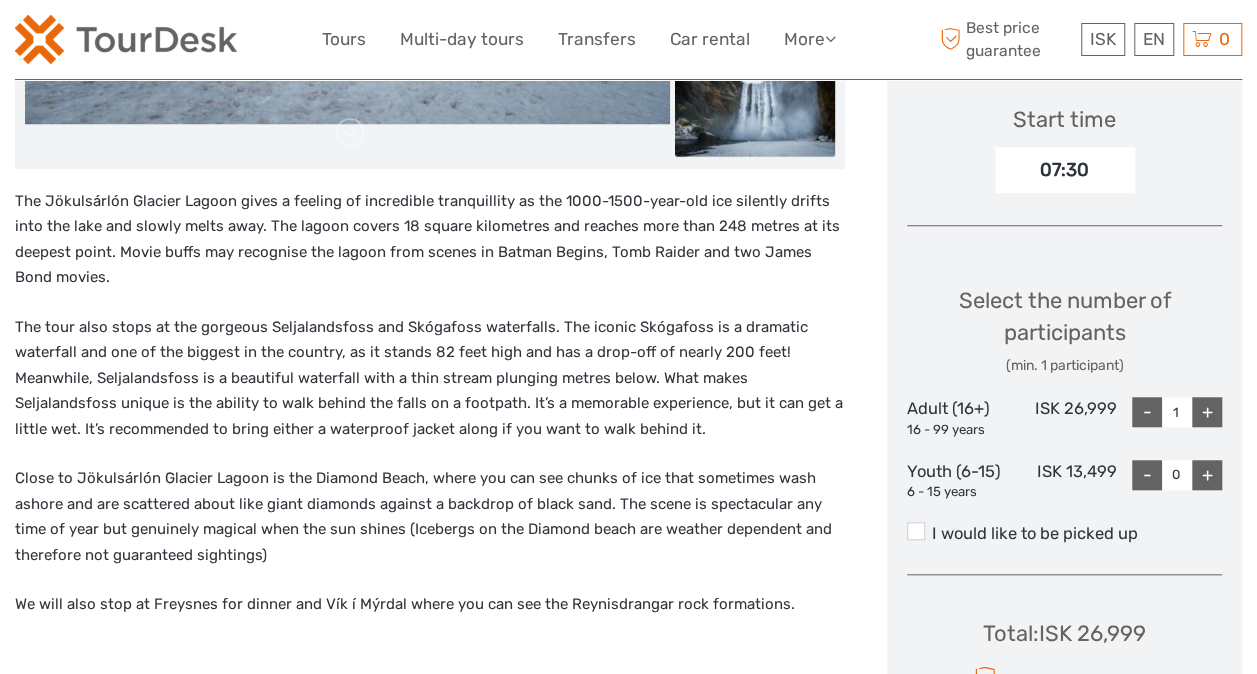 scroll, scrollTop: 670, scrollLeft: 0, axis: vertical 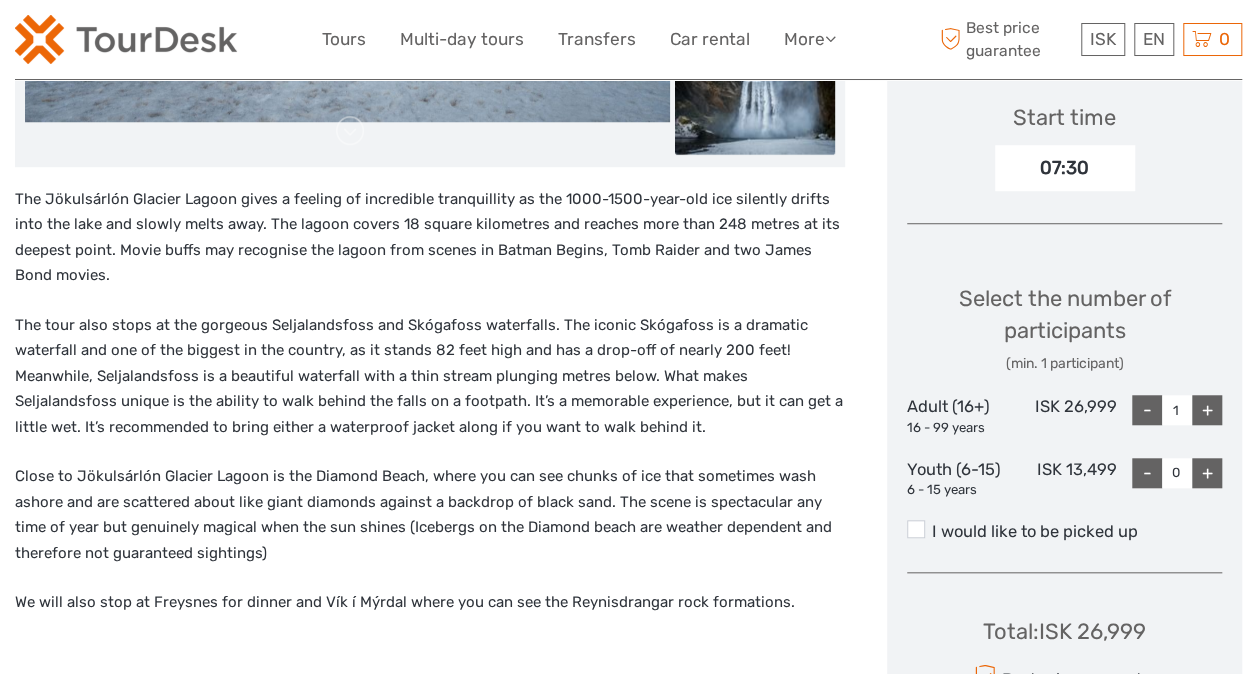 click on "+" at bounding box center (1207, 410) 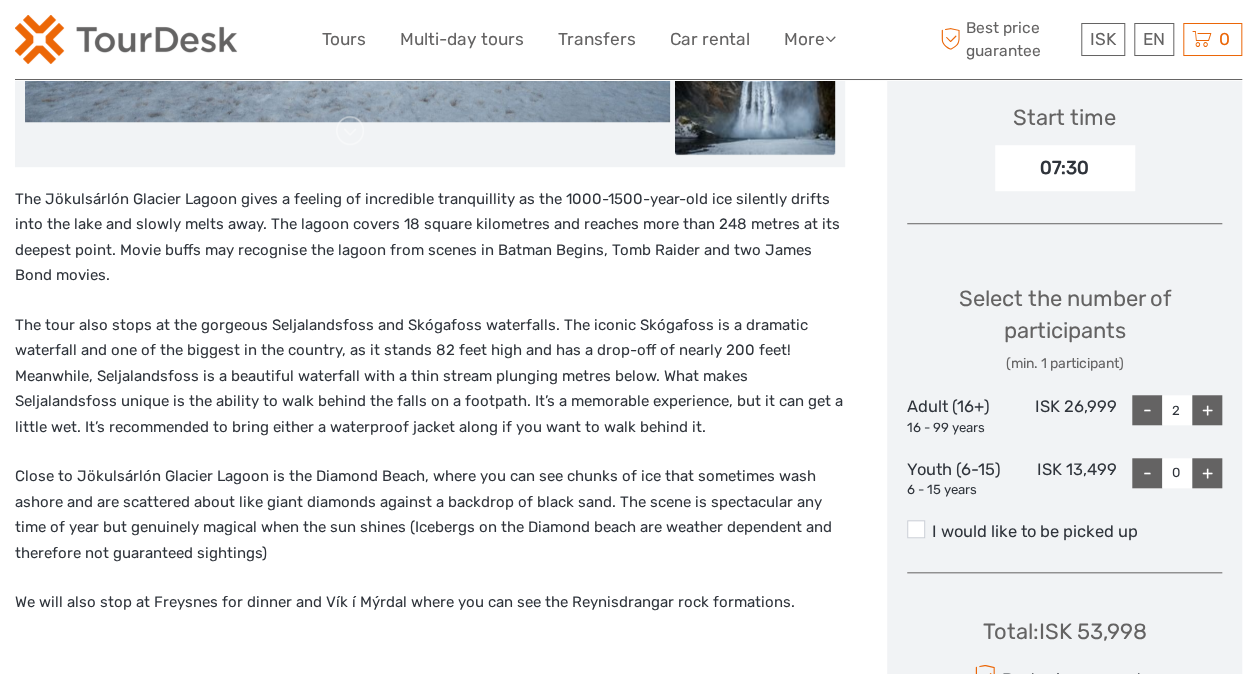 click on "+" at bounding box center (1207, 410) 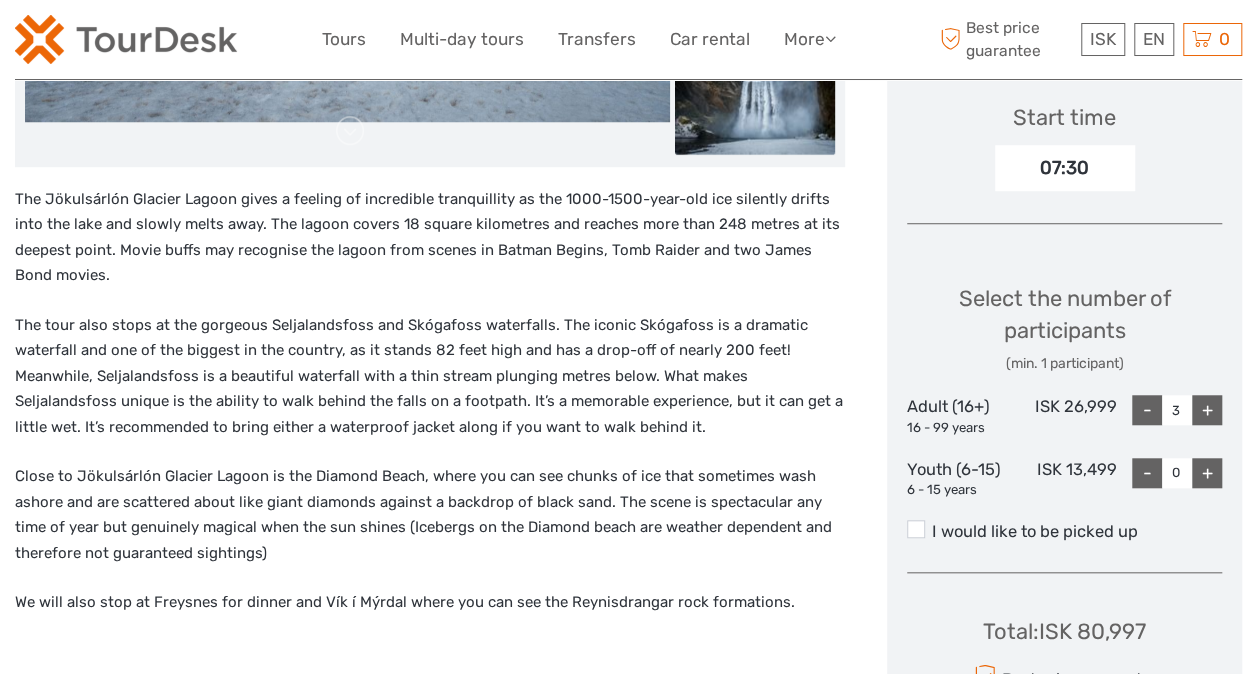 click on "+" at bounding box center [1207, 410] 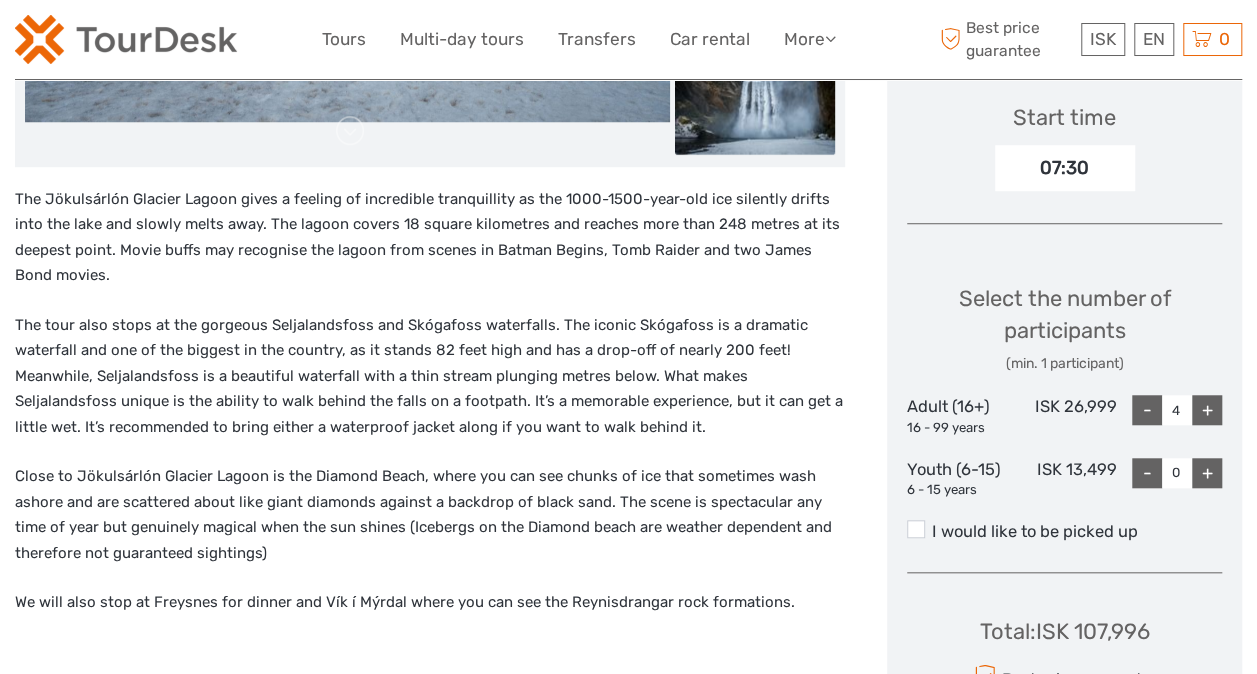 click on "+" at bounding box center (1207, 410) 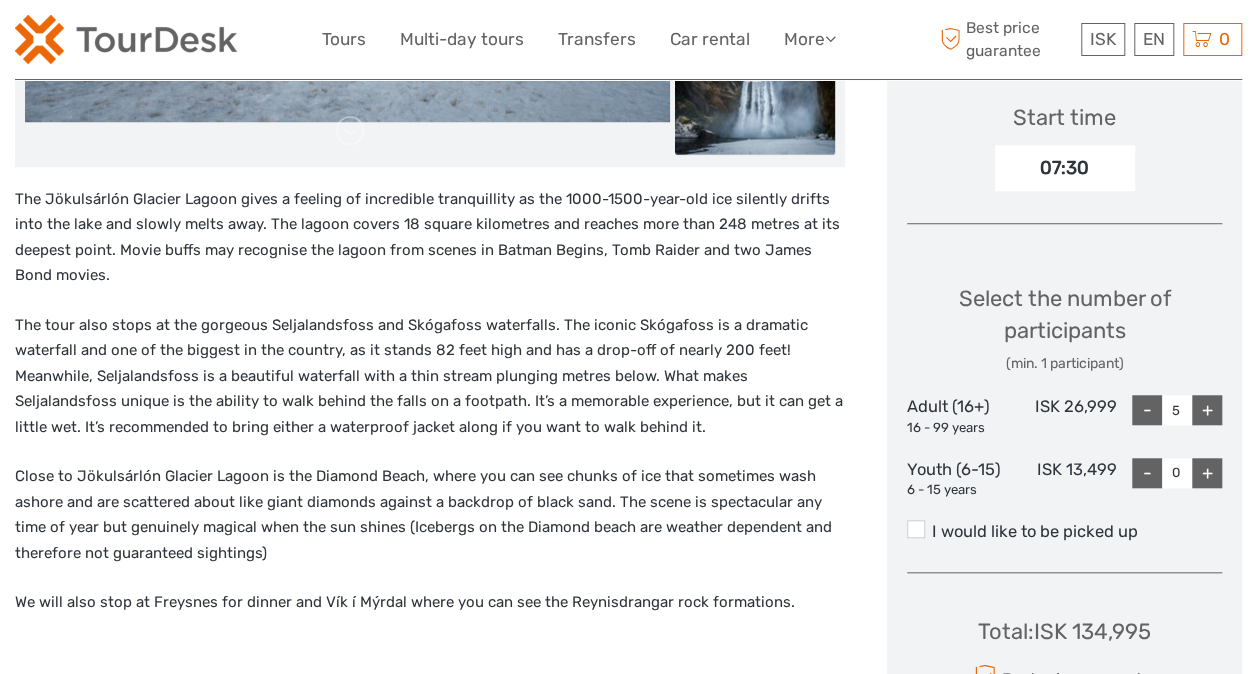click on "+" at bounding box center (1207, 410) 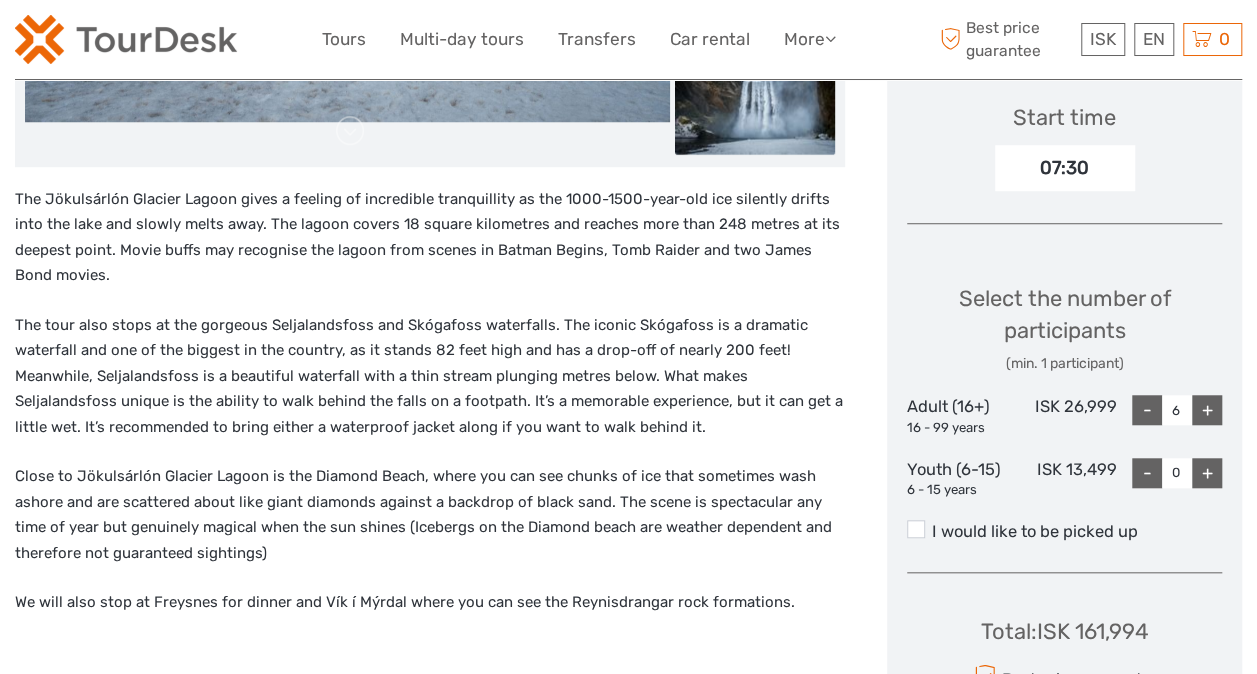 drag, startPoint x: 1216, startPoint y: 406, endPoint x: 1209, endPoint y: 476, distance: 70.34913 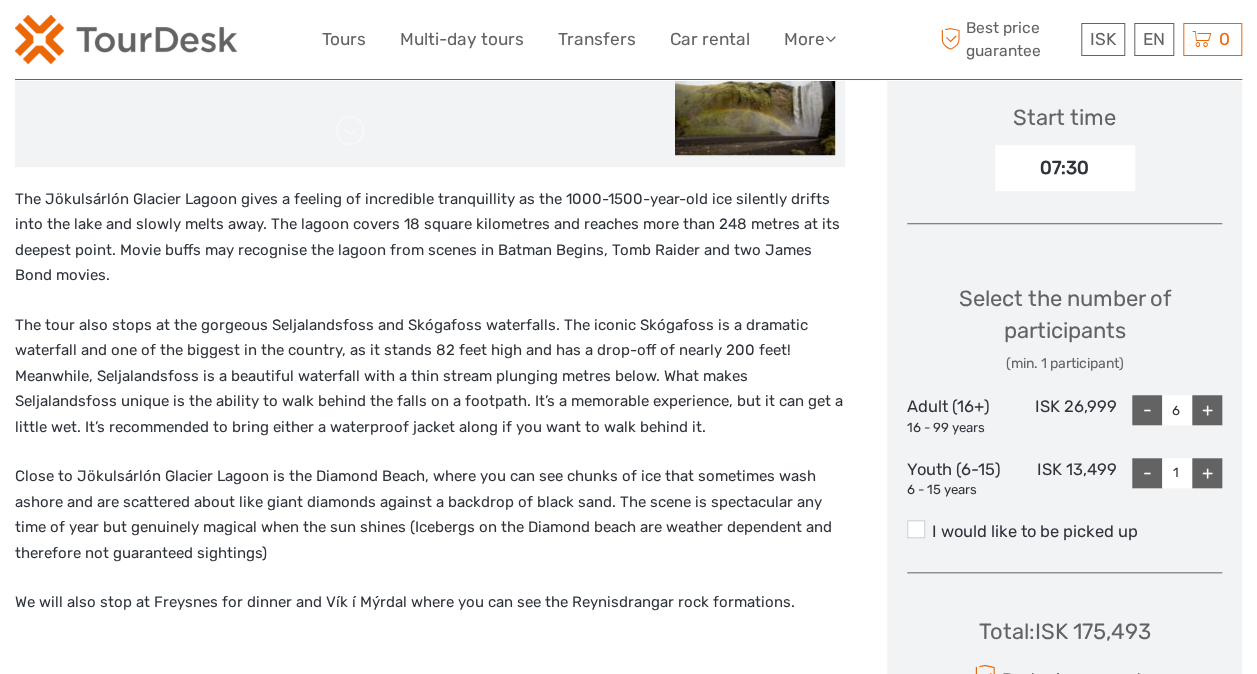 click on "+" at bounding box center [1207, 473] 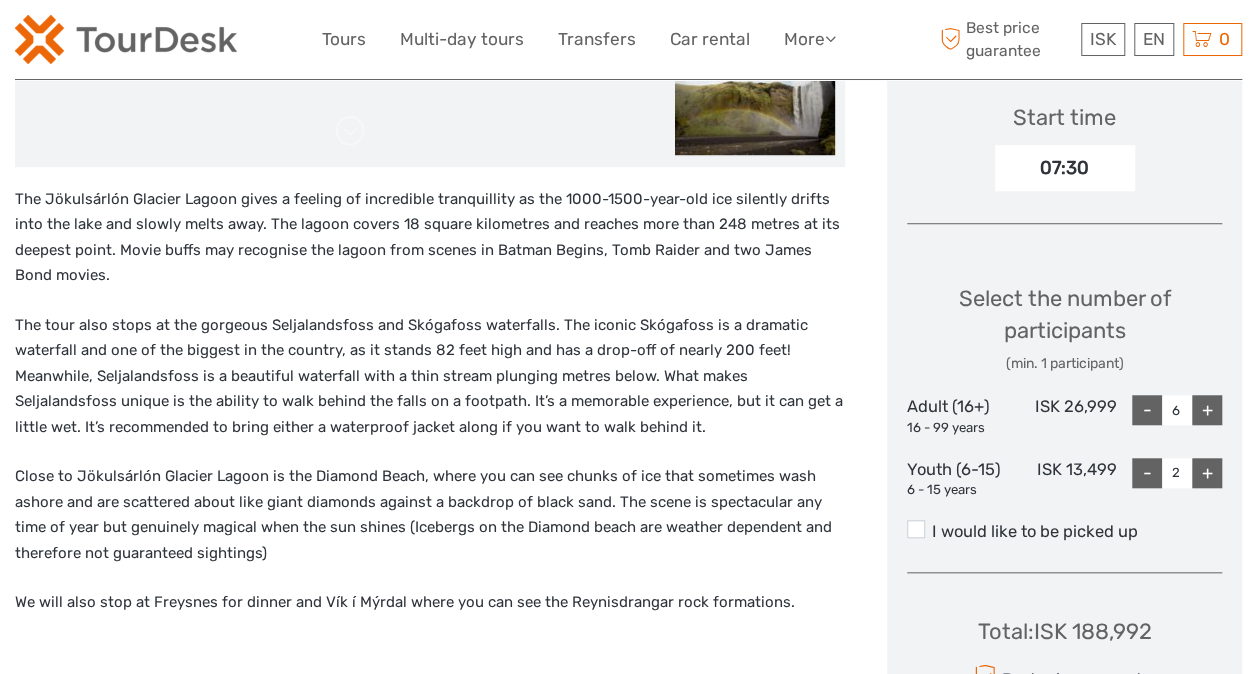 click on "+" at bounding box center [1207, 473] 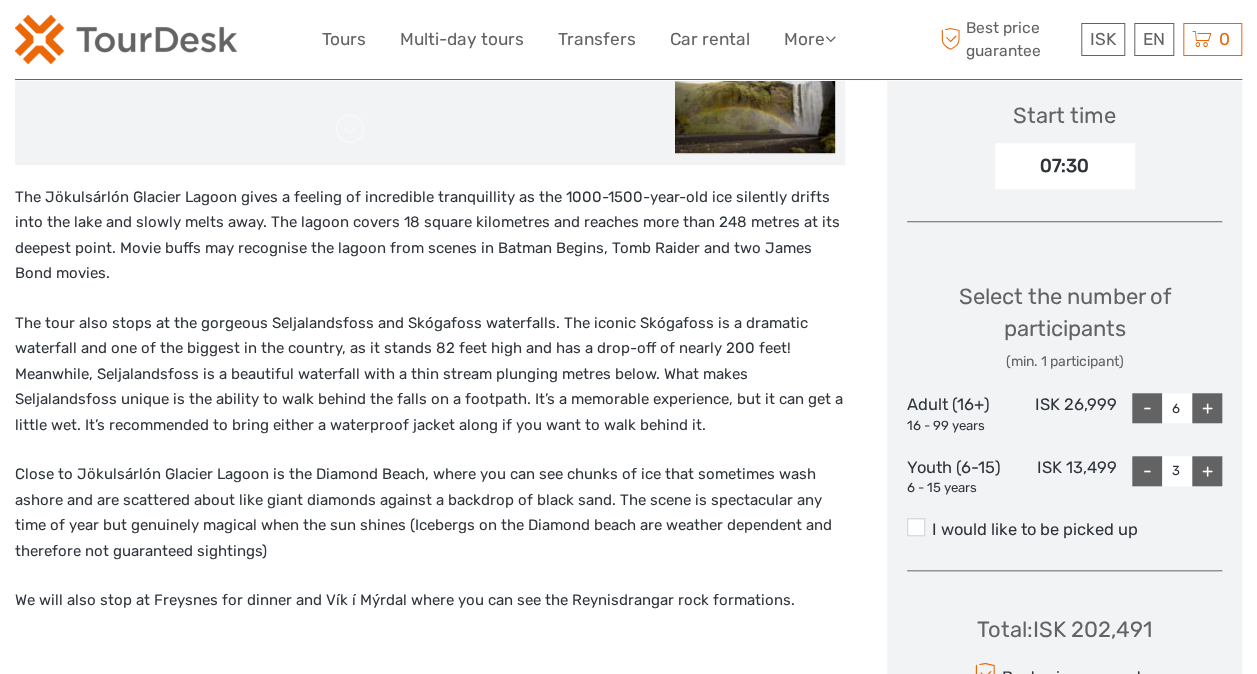 scroll, scrollTop: 690, scrollLeft: 0, axis: vertical 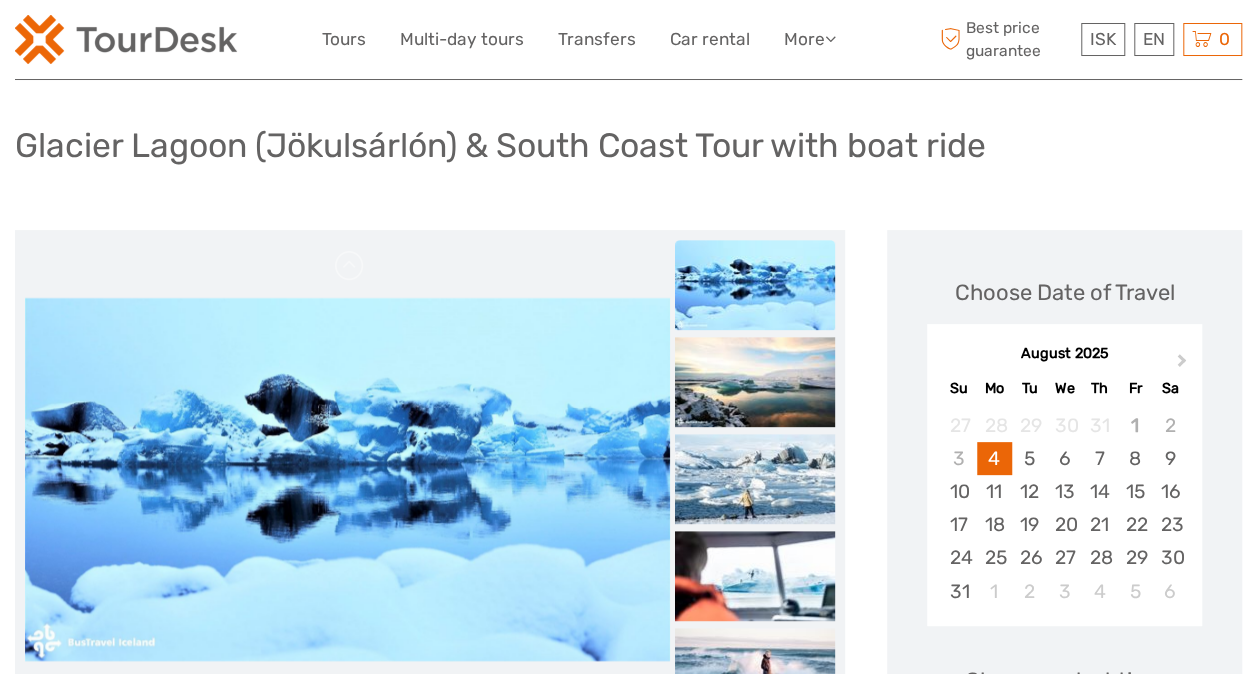 click at bounding box center (347, 479) 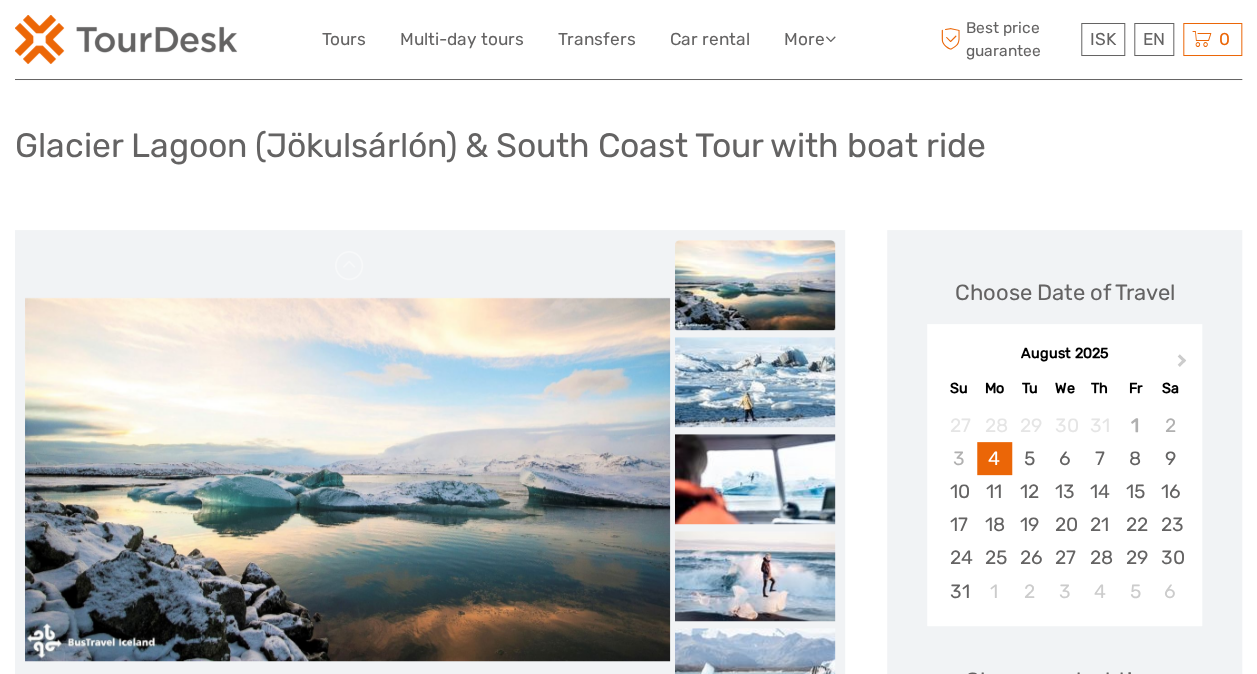 click at bounding box center [755, 479] 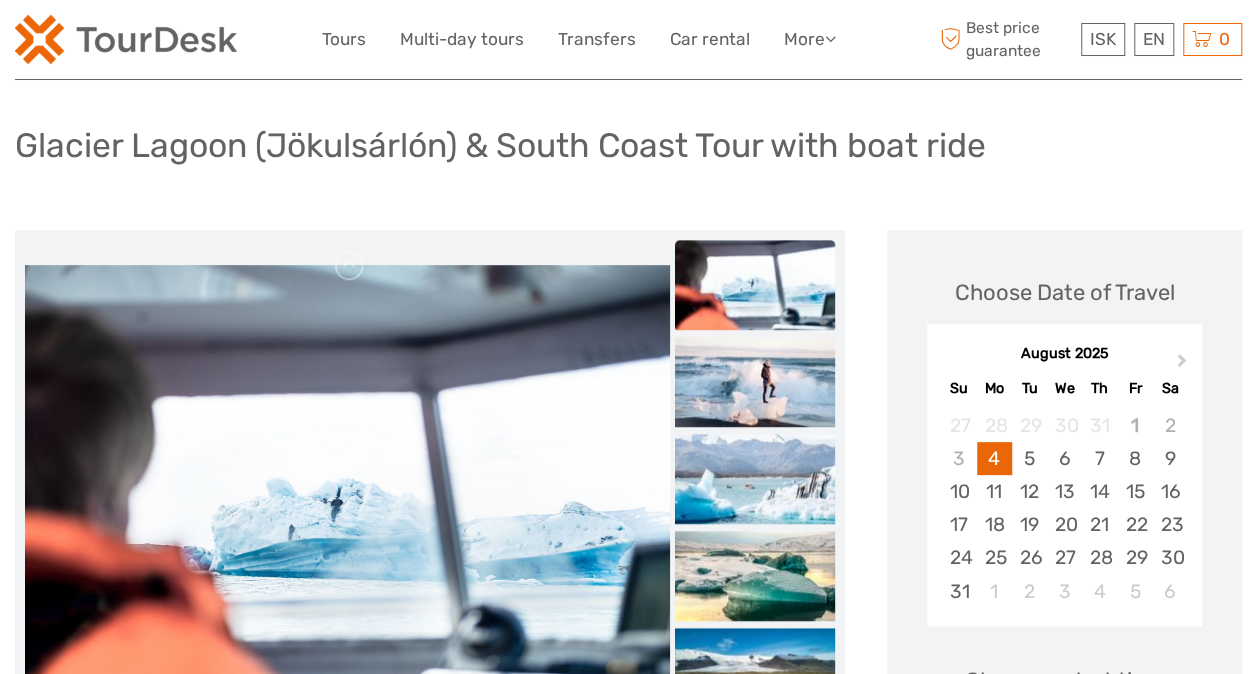 click at bounding box center (755, 479) 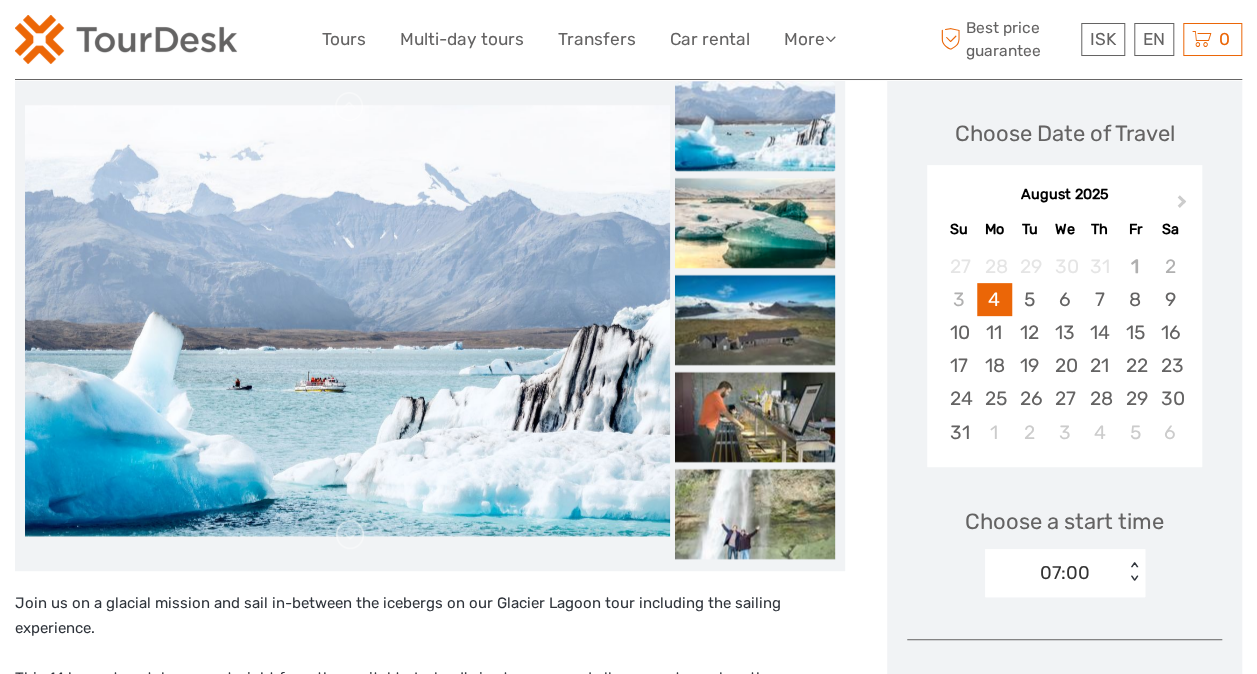 scroll, scrollTop: 267, scrollLeft: 0, axis: vertical 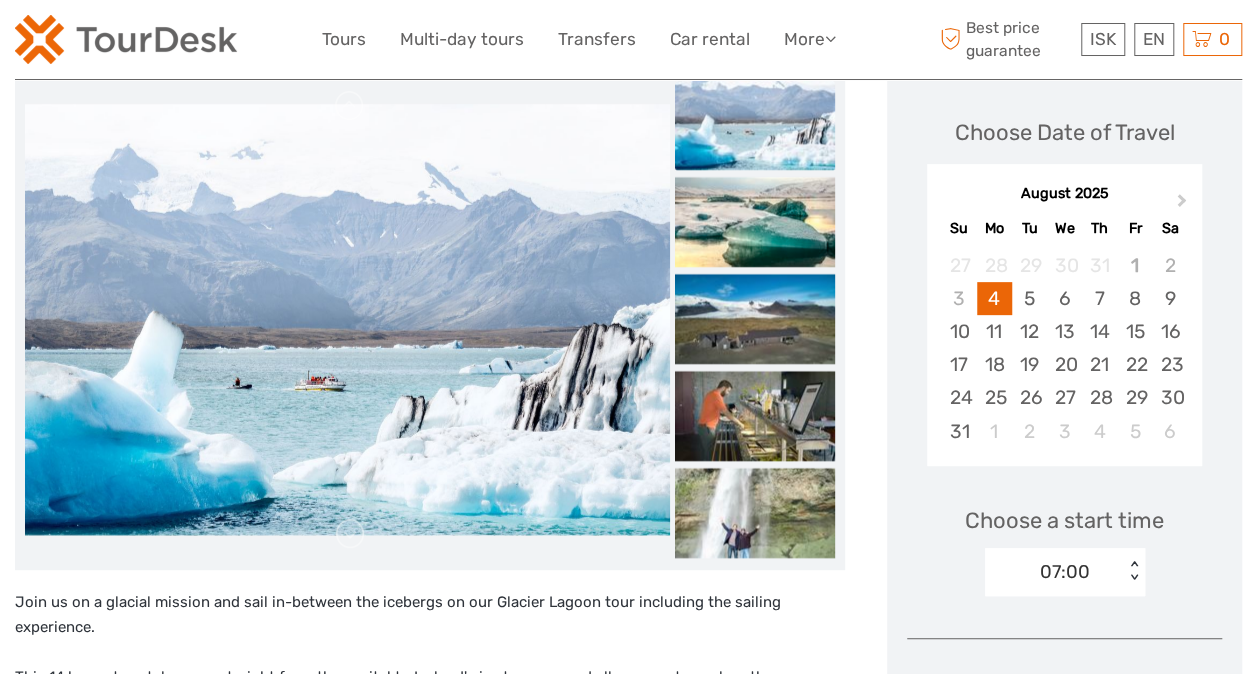 click at bounding box center [755, 222] 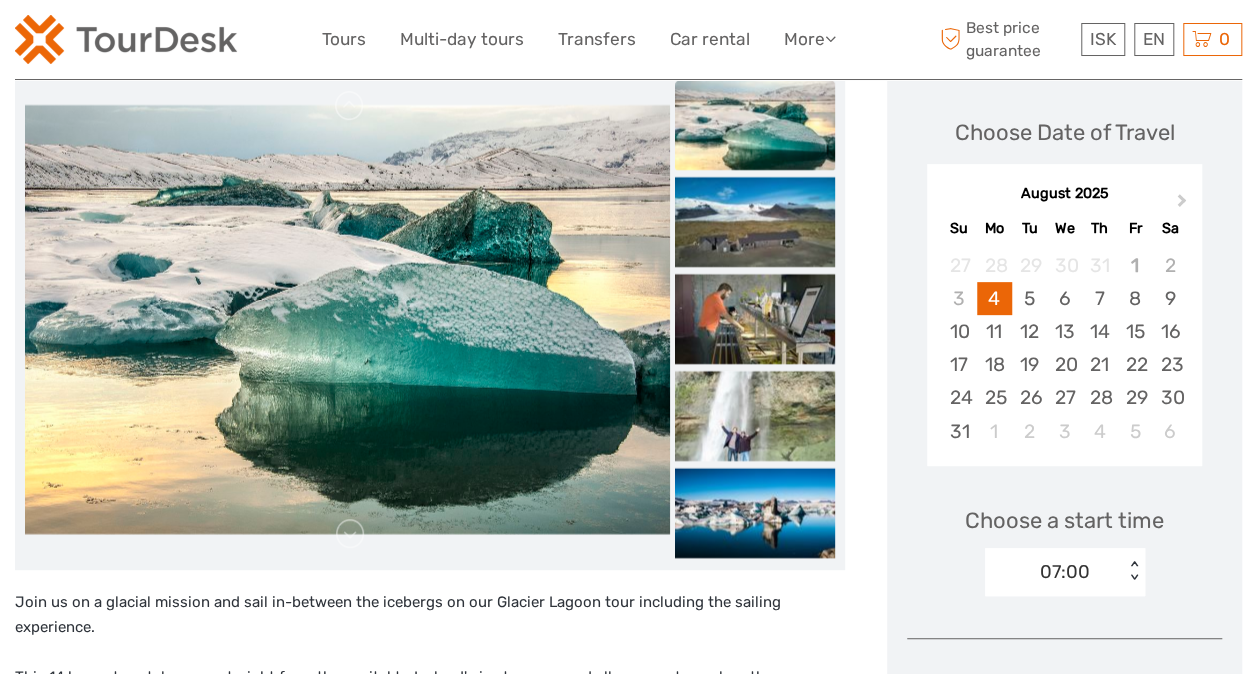 click at bounding box center [755, 319] 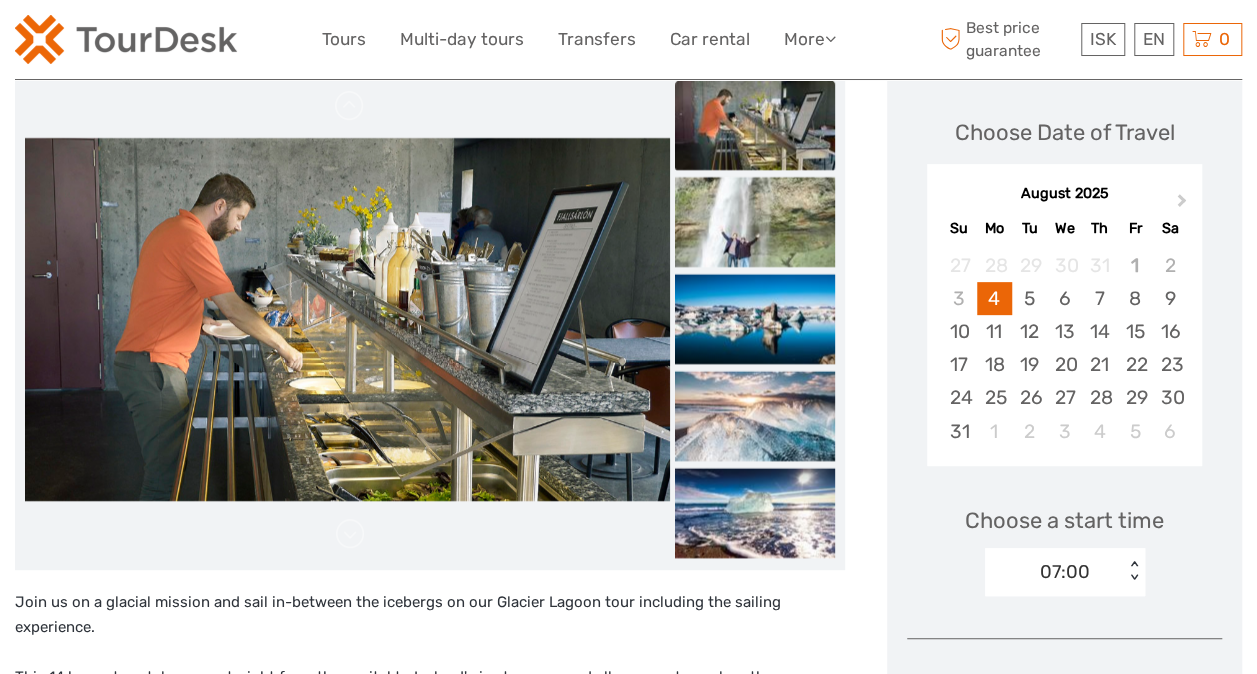 click at bounding box center [755, 416] 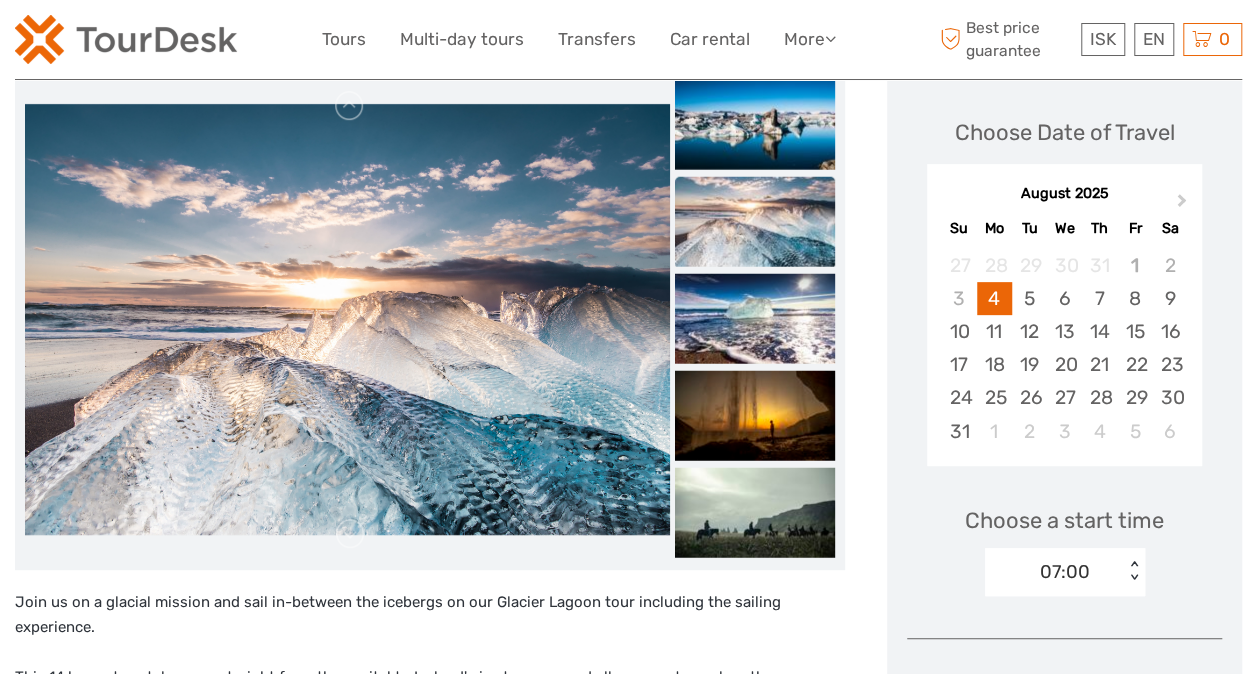 click at bounding box center (755, 415) 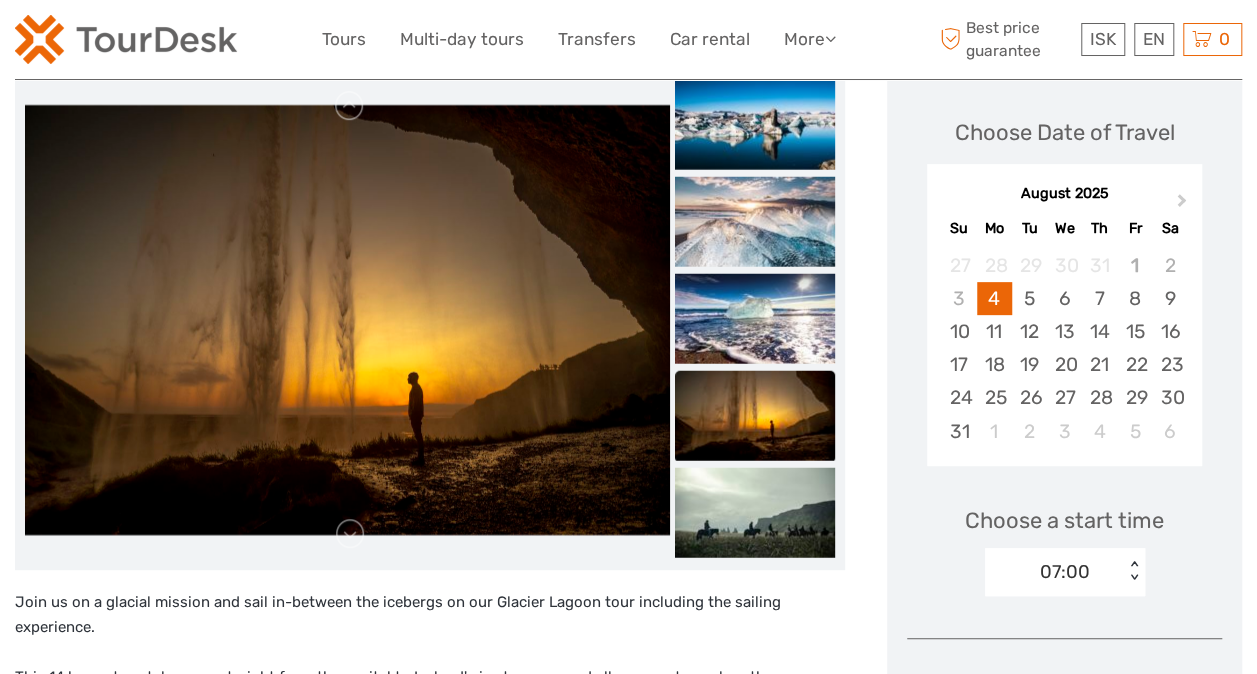 click at bounding box center [755, 512] 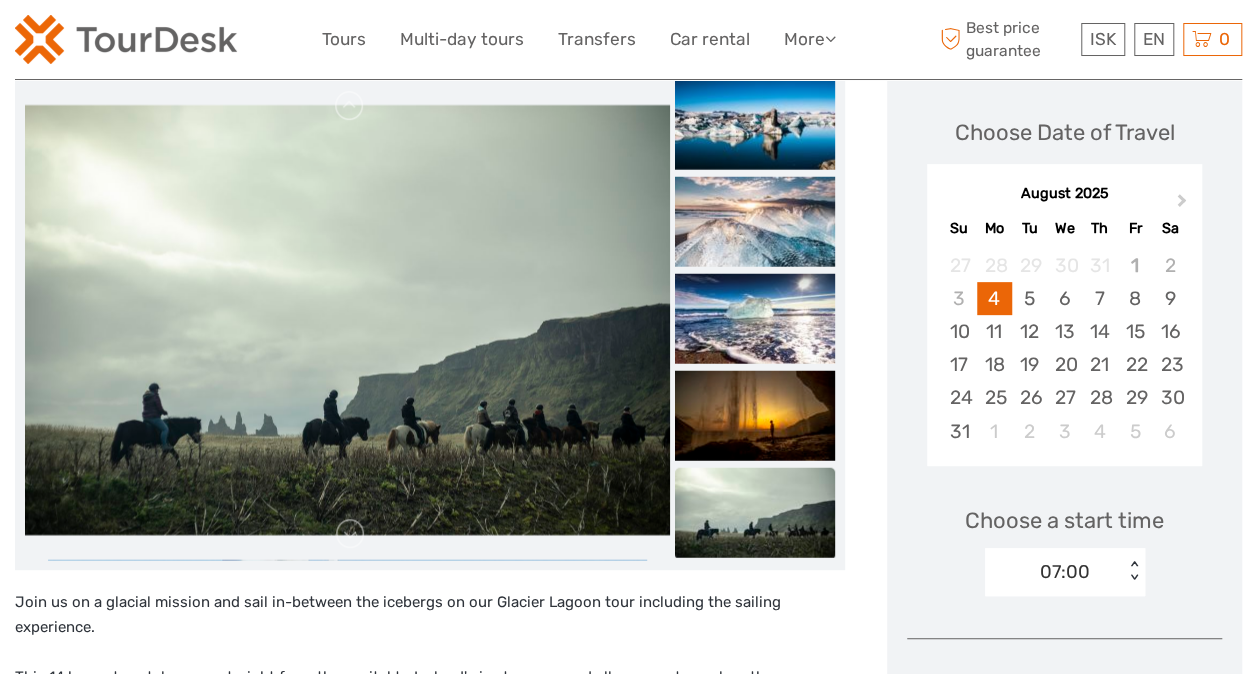 scroll, scrollTop: 0, scrollLeft: 0, axis: both 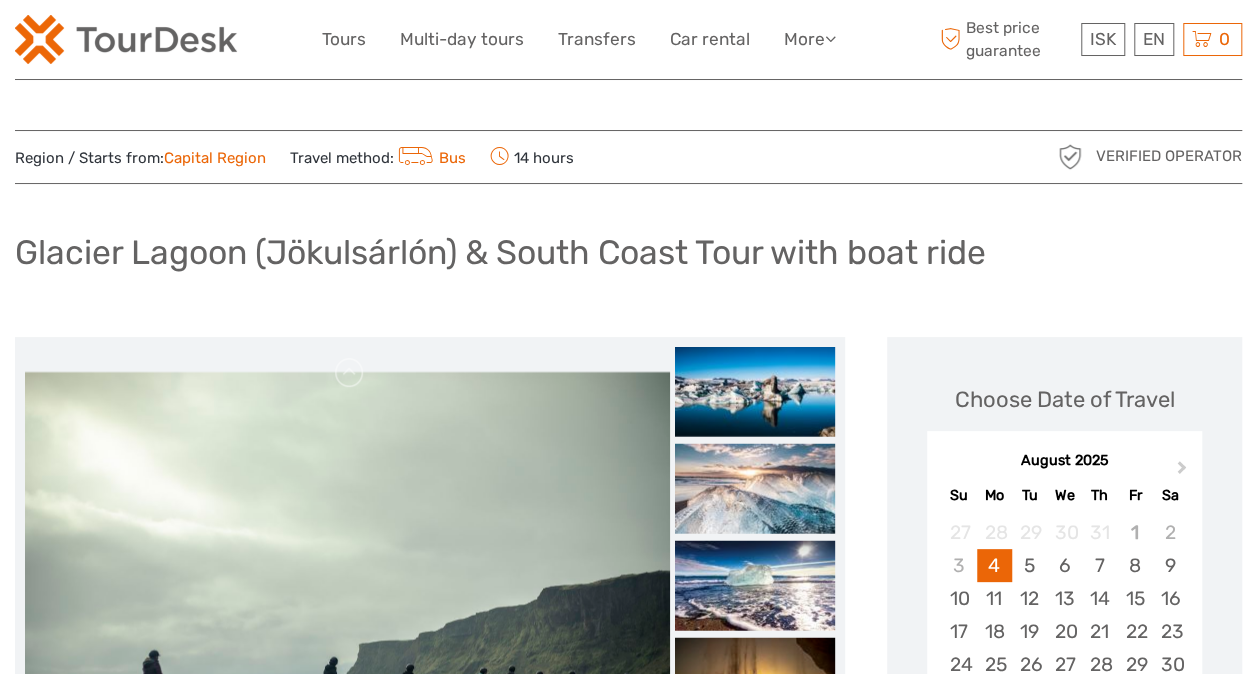 click at bounding box center (755, 391) 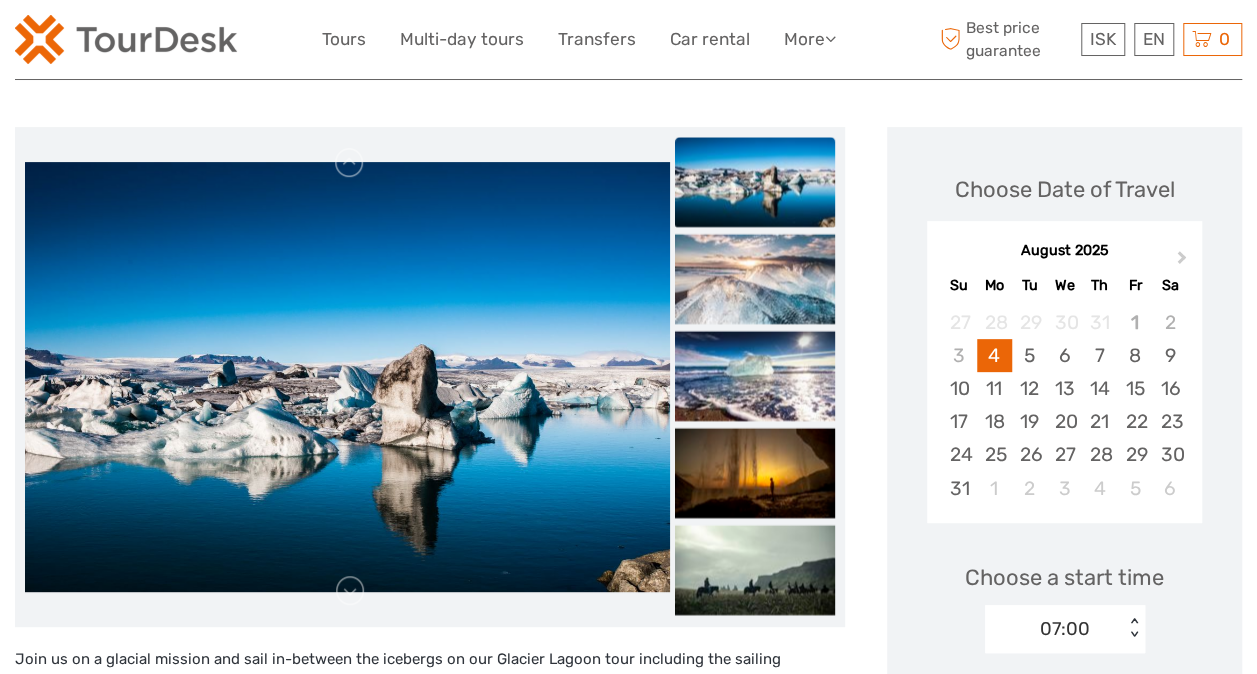 scroll, scrollTop: 203, scrollLeft: 0, axis: vertical 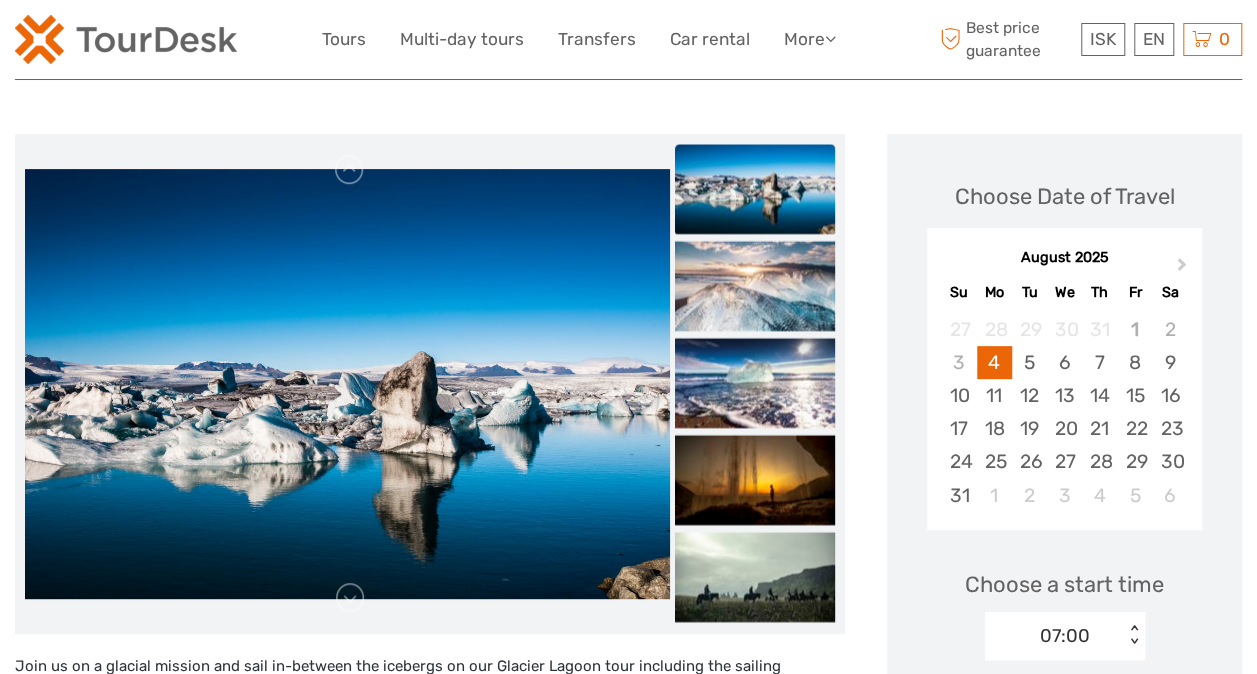 click at bounding box center [350, 170] 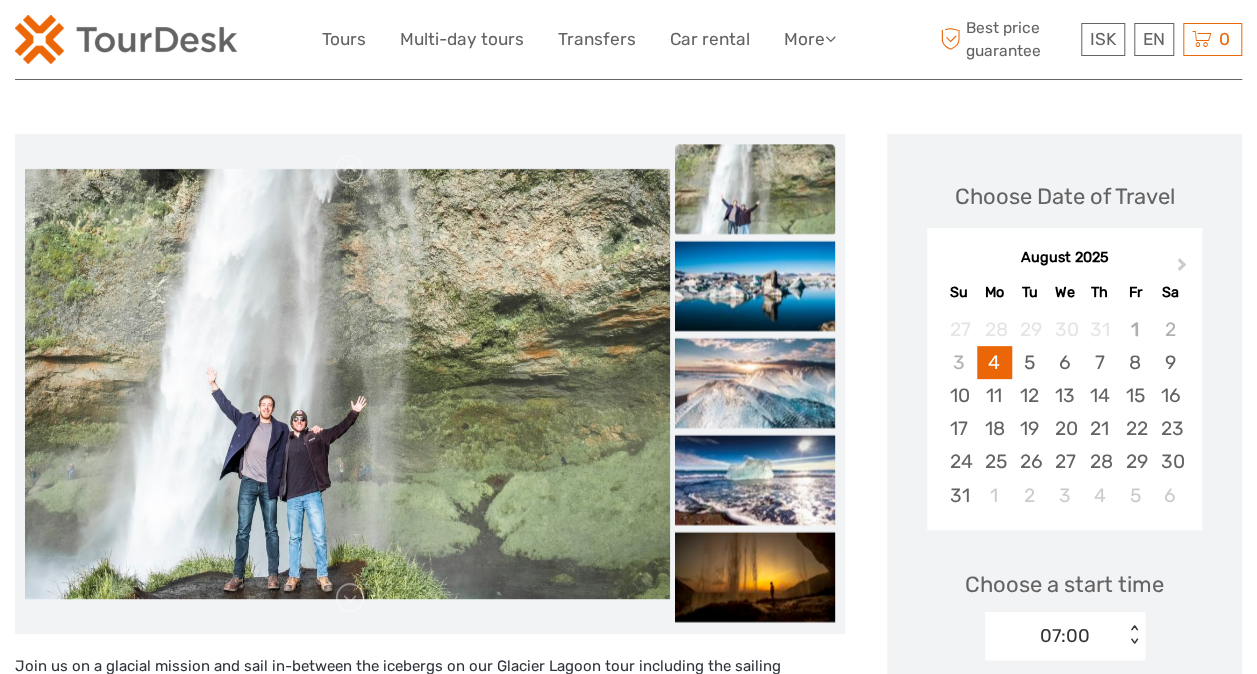 click at bounding box center [350, 170] 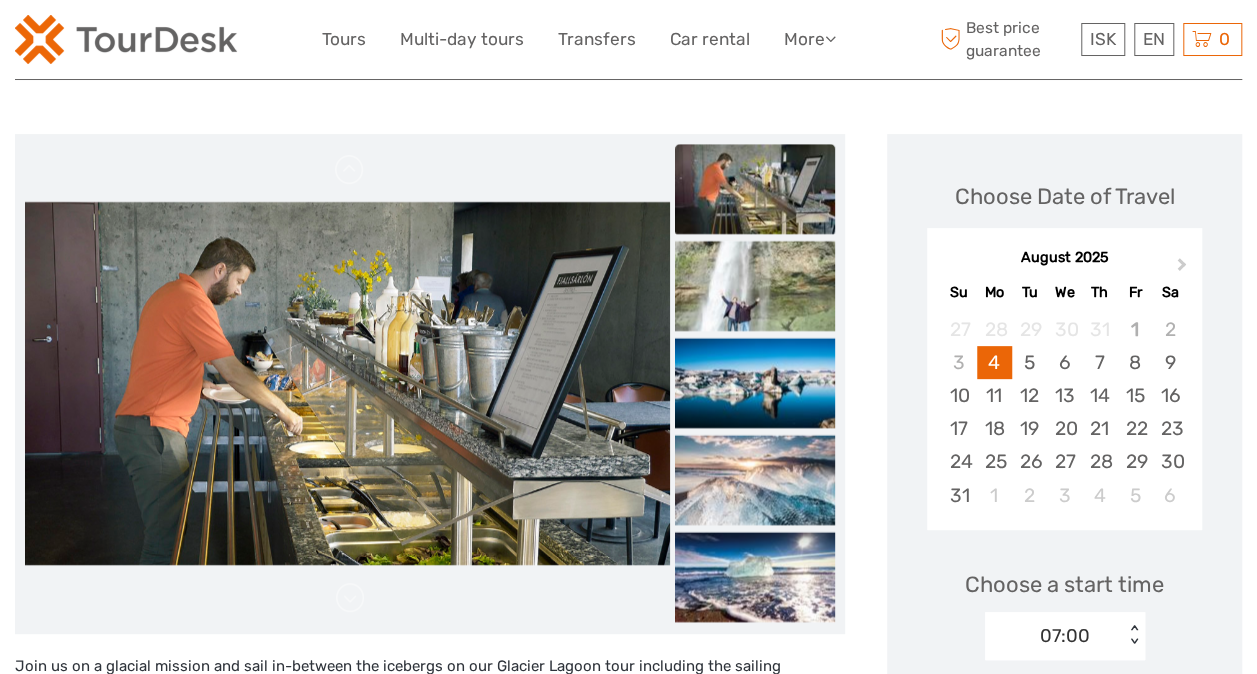 click at bounding box center (350, 170) 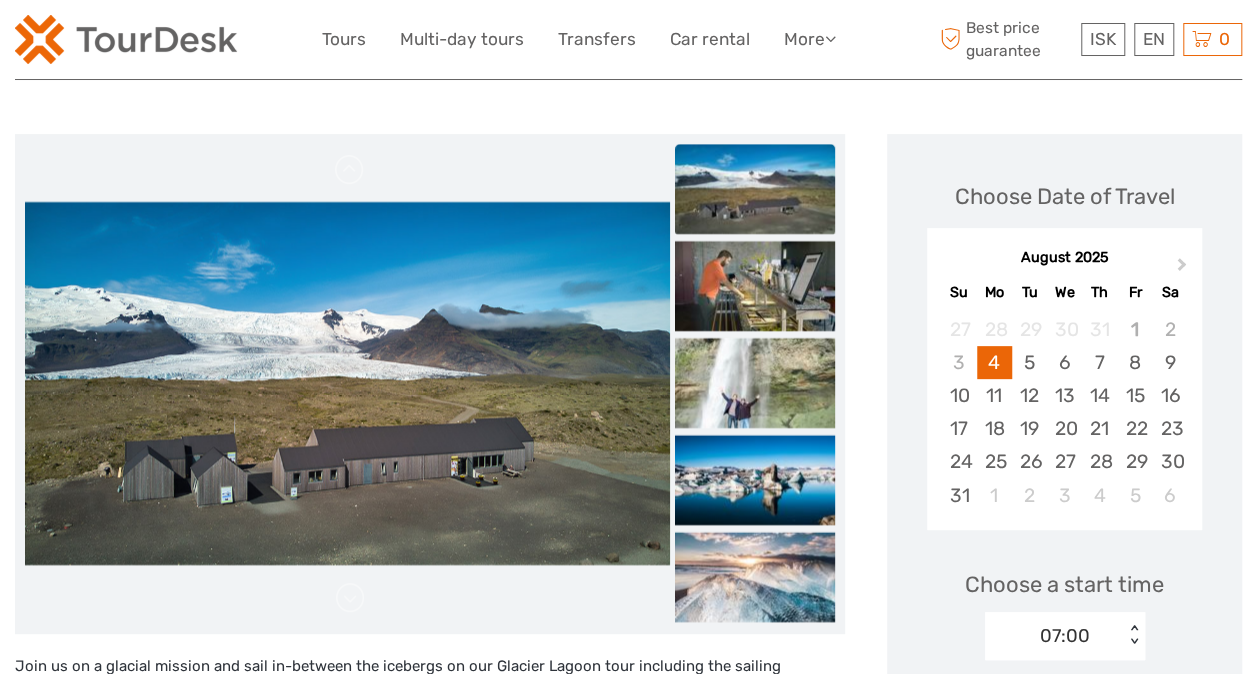 click at bounding box center (350, 170) 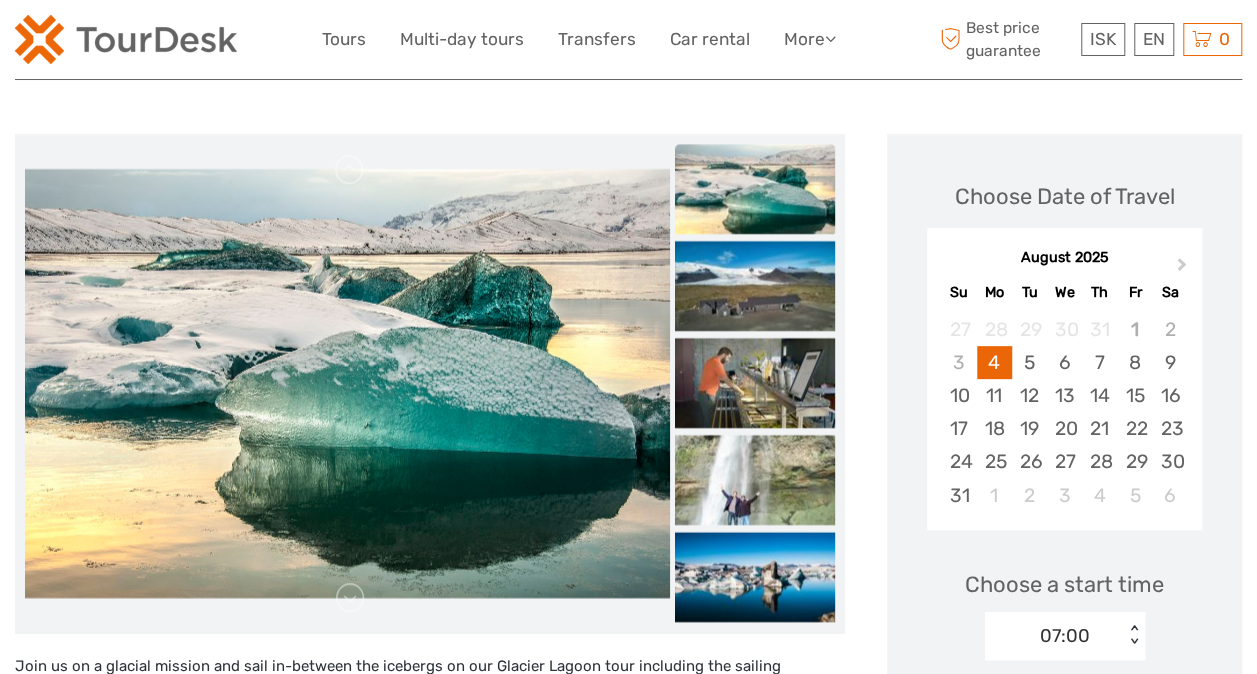 click at bounding box center (350, 170) 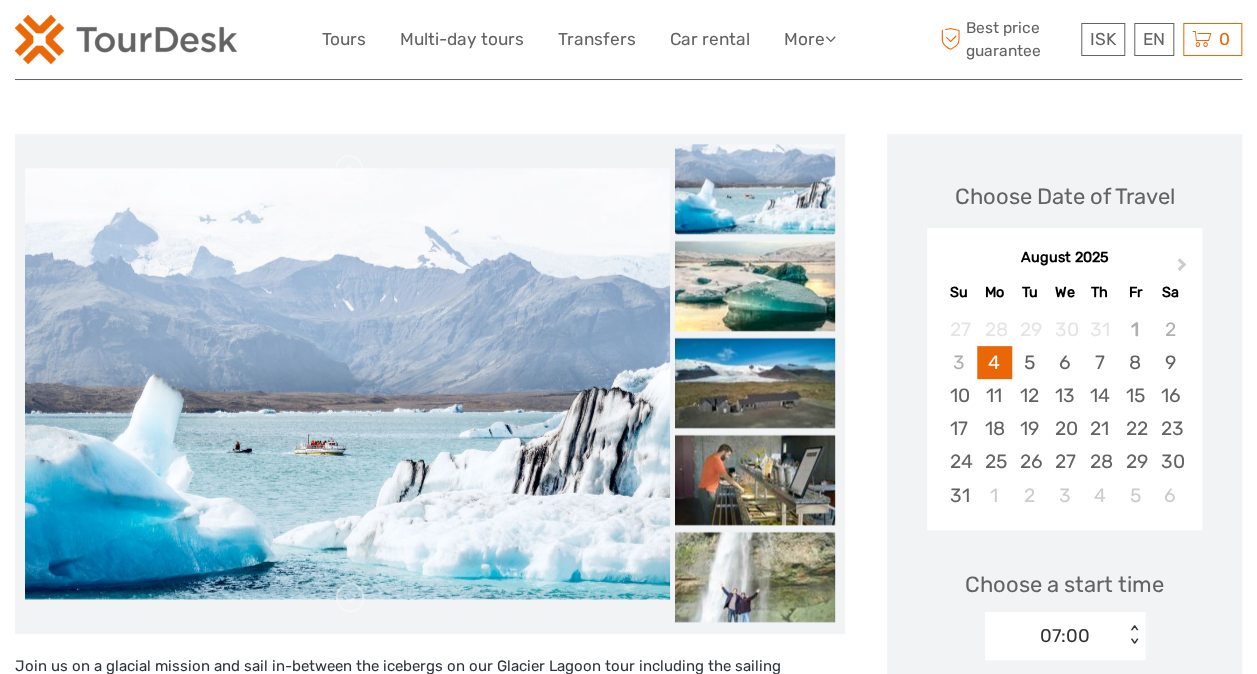 click at bounding box center [350, 170] 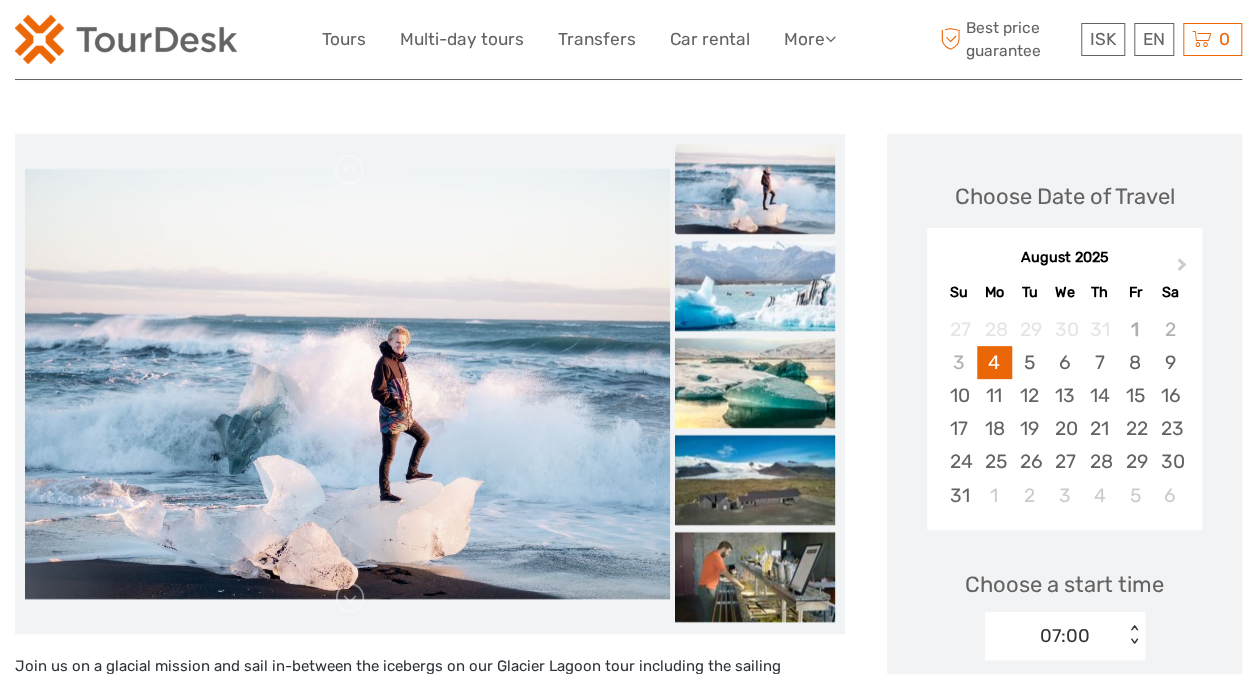 click at bounding box center [350, 170] 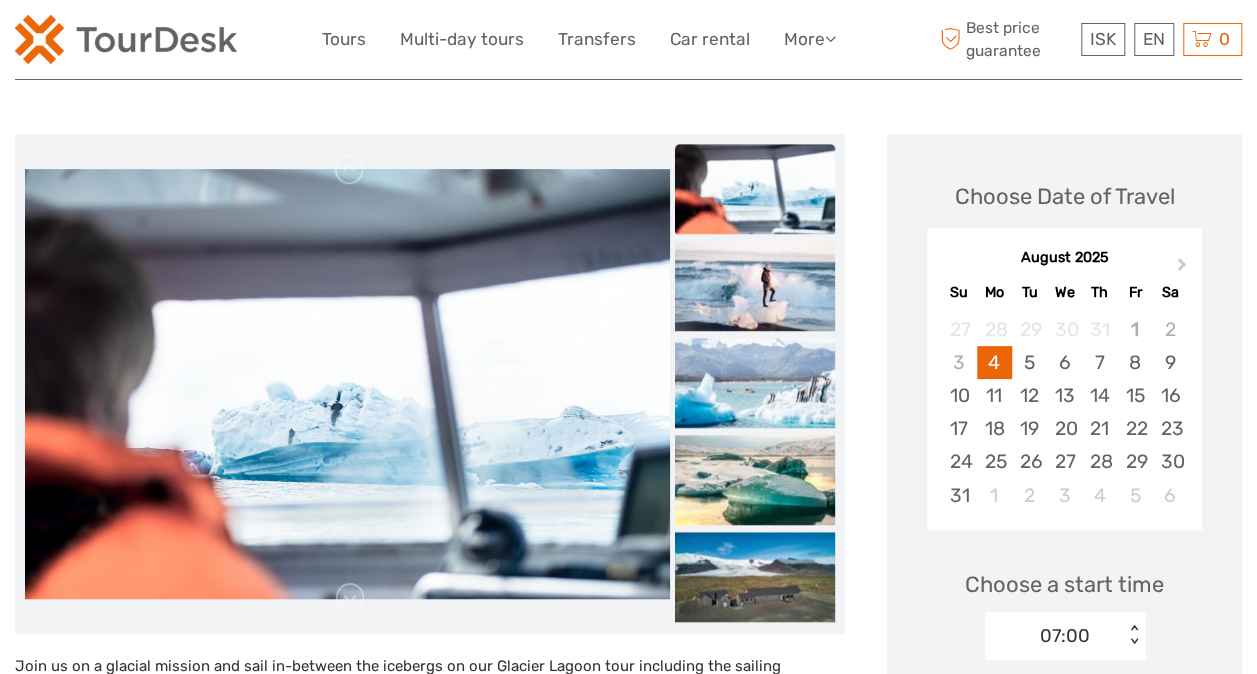 click at bounding box center (350, 170) 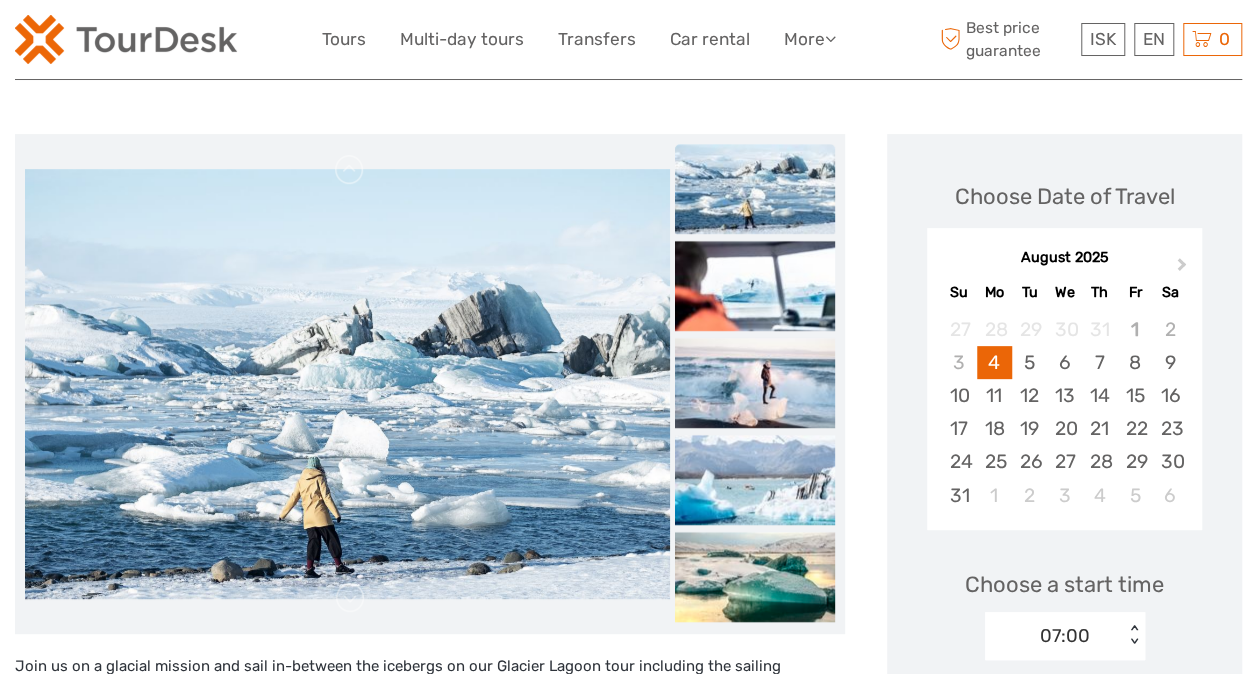 click at bounding box center (350, 170) 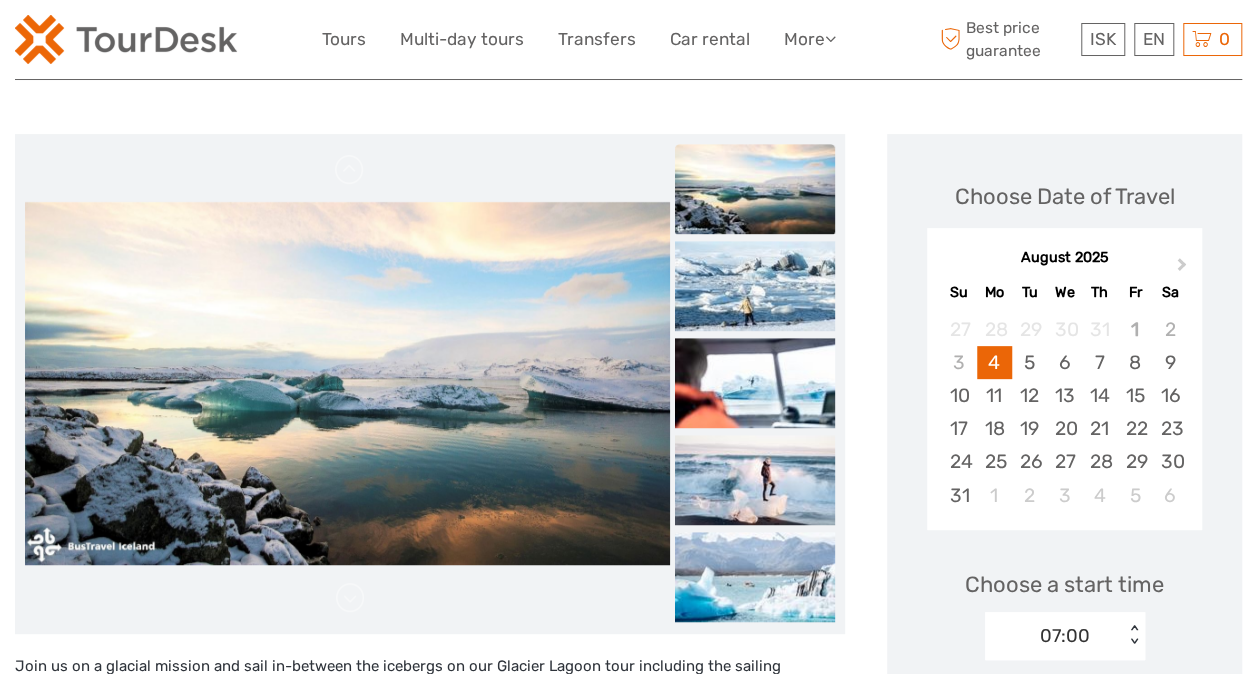 click at bounding box center [350, 170] 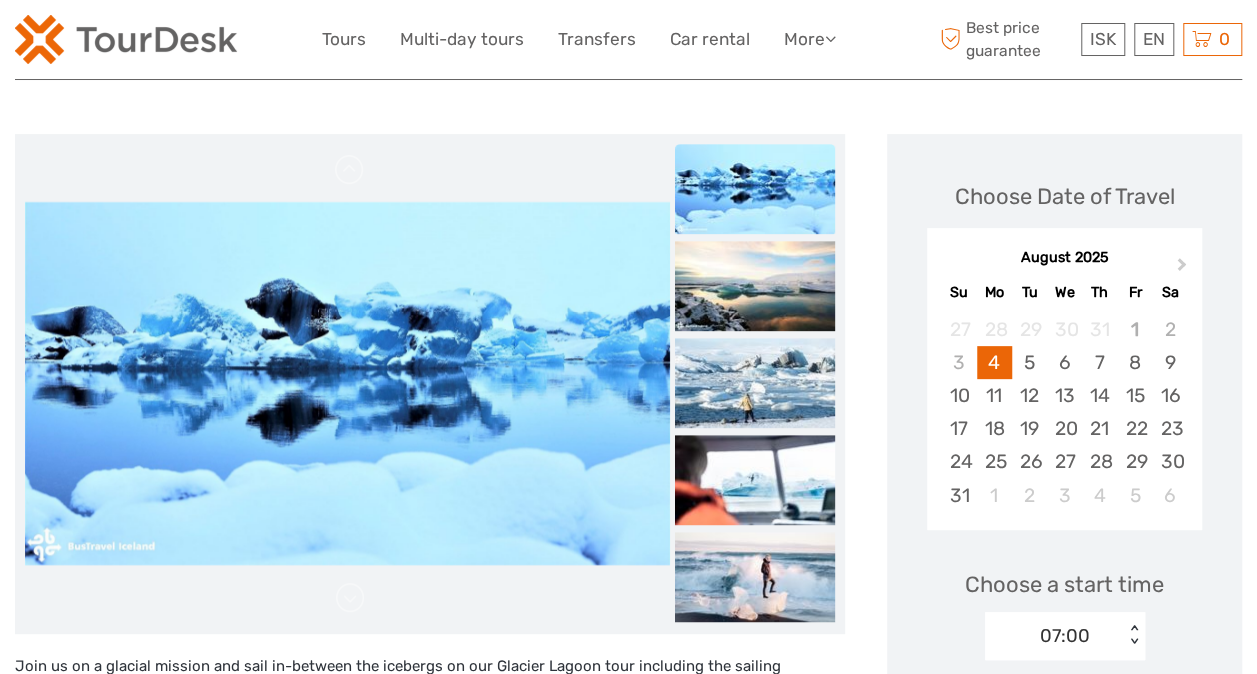 click at bounding box center (350, 170) 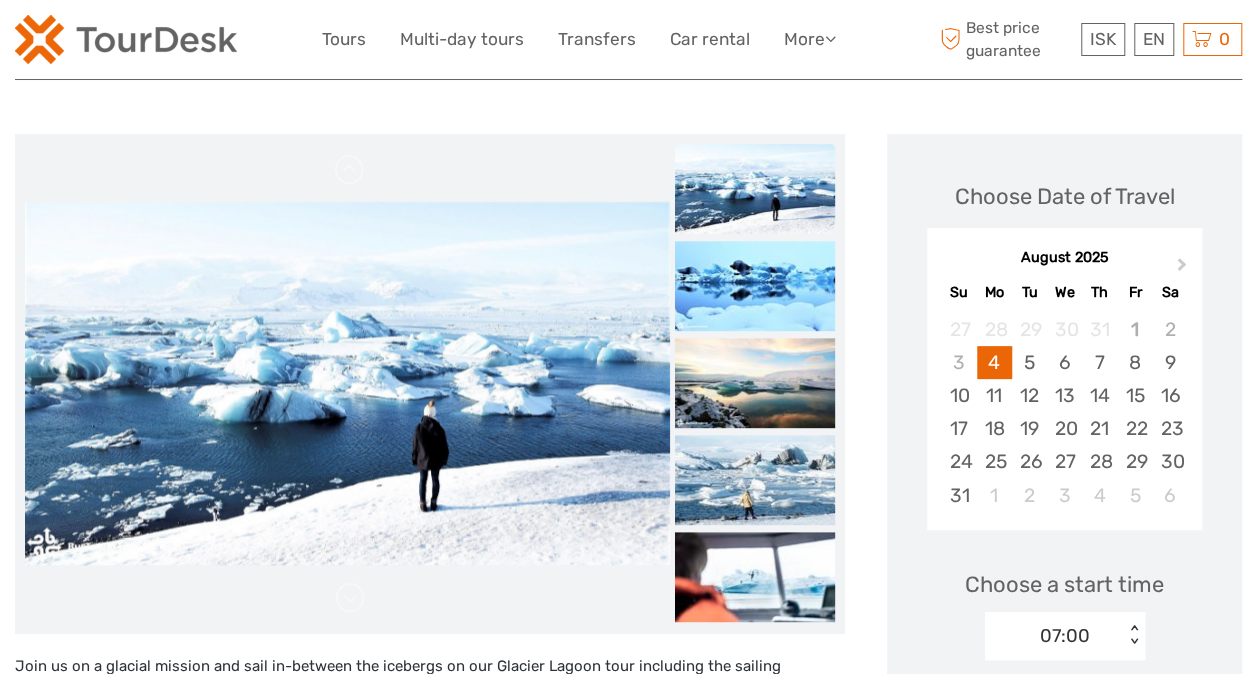 click at bounding box center (350, 170) 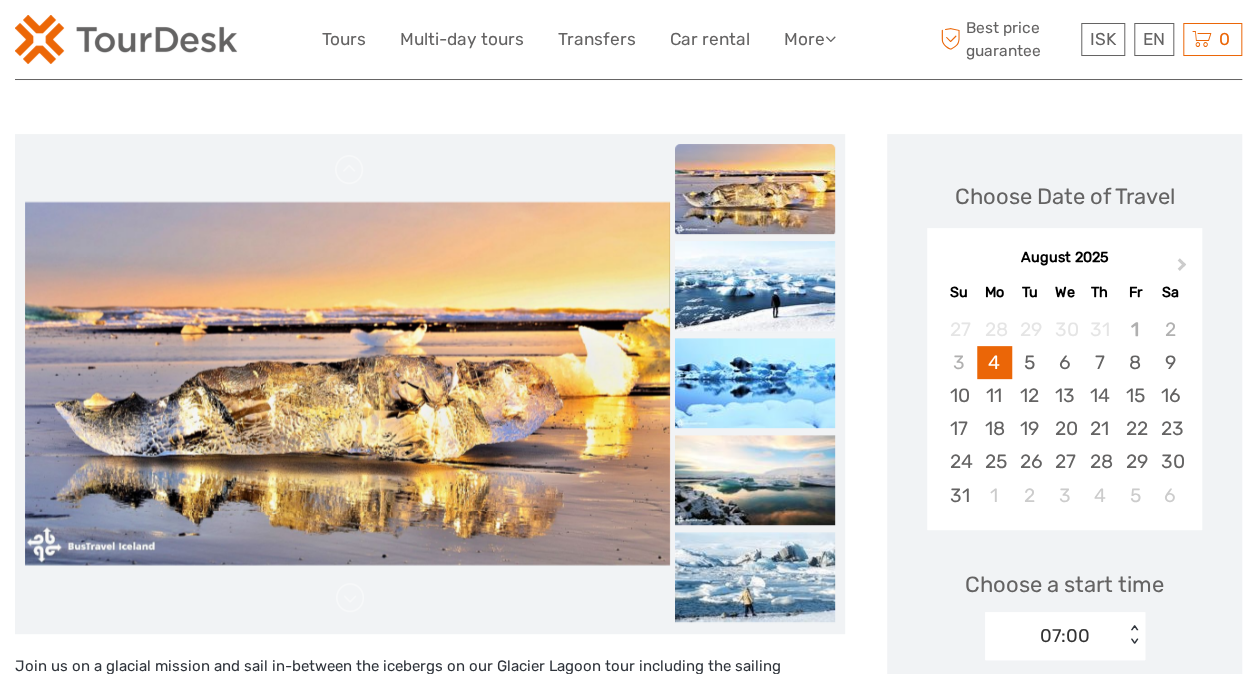 click at bounding box center [350, 170] 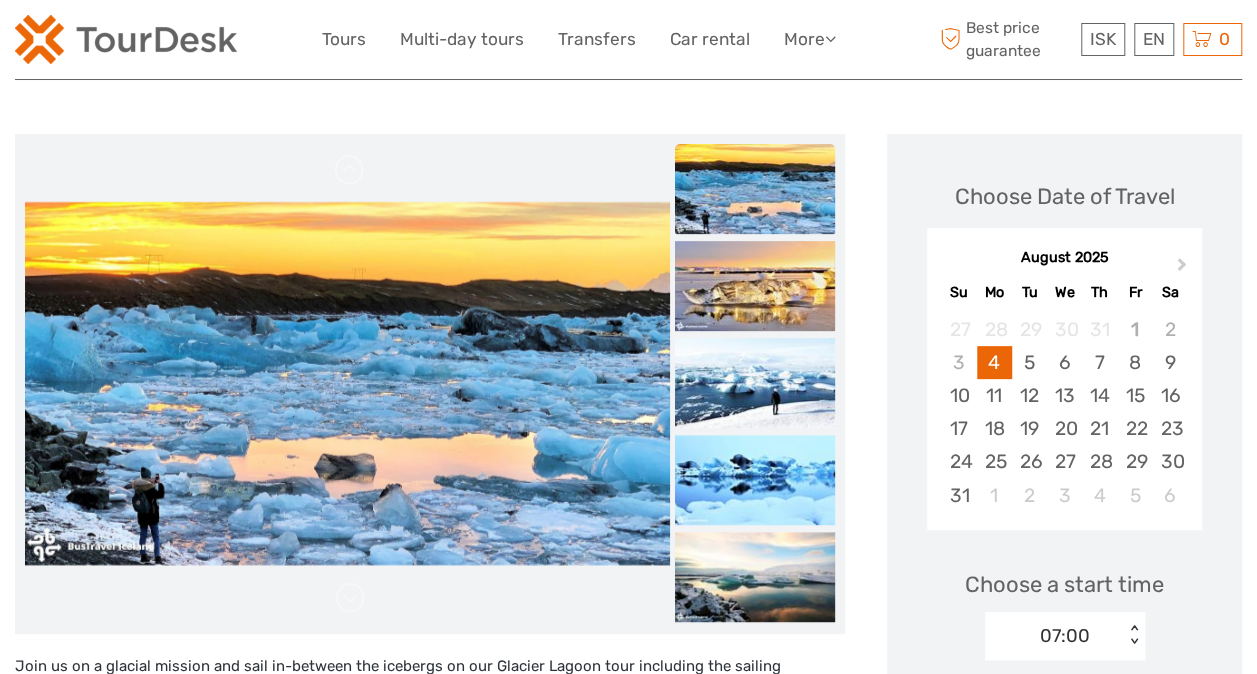 click on "5" at bounding box center (1029, 362) 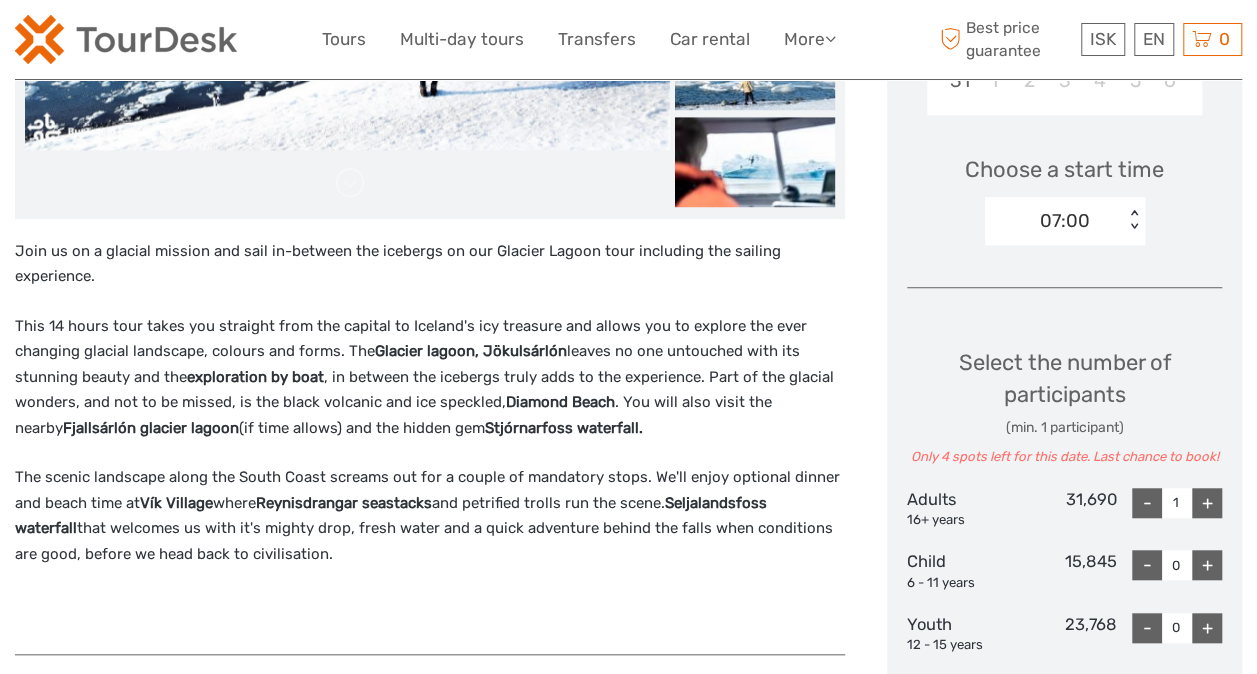 scroll, scrollTop: 569, scrollLeft: 0, axis: vertical 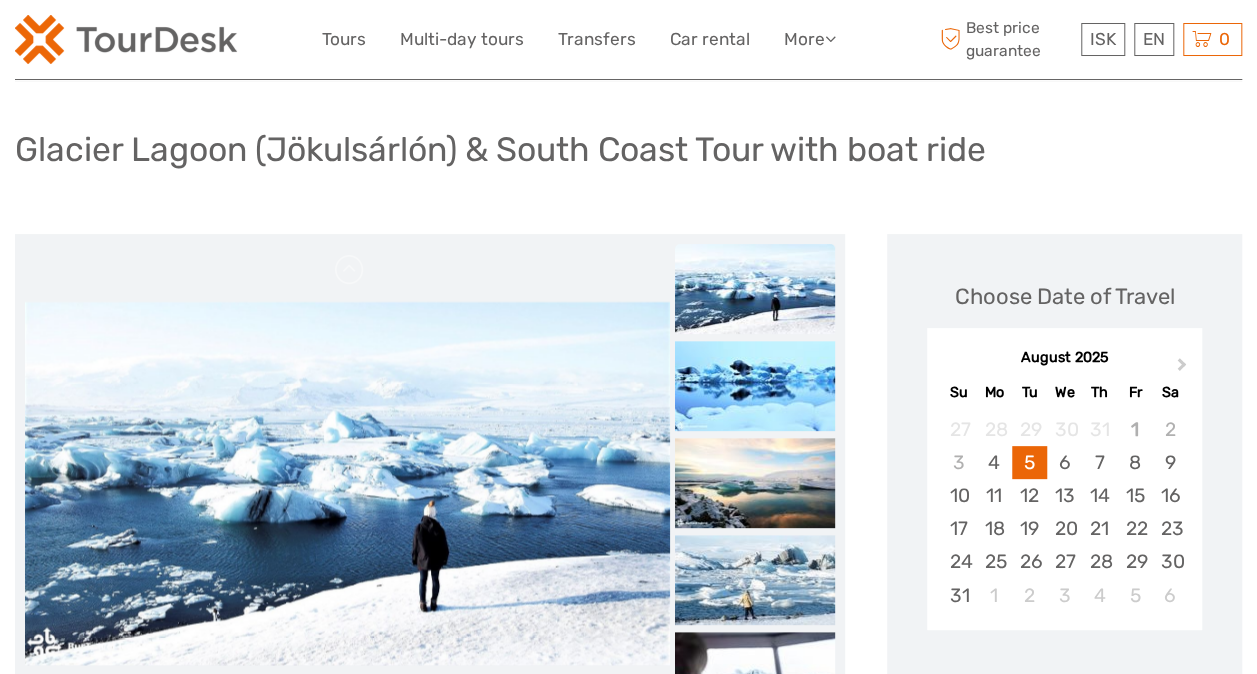 click on "4" at bounding box center [994, 462] 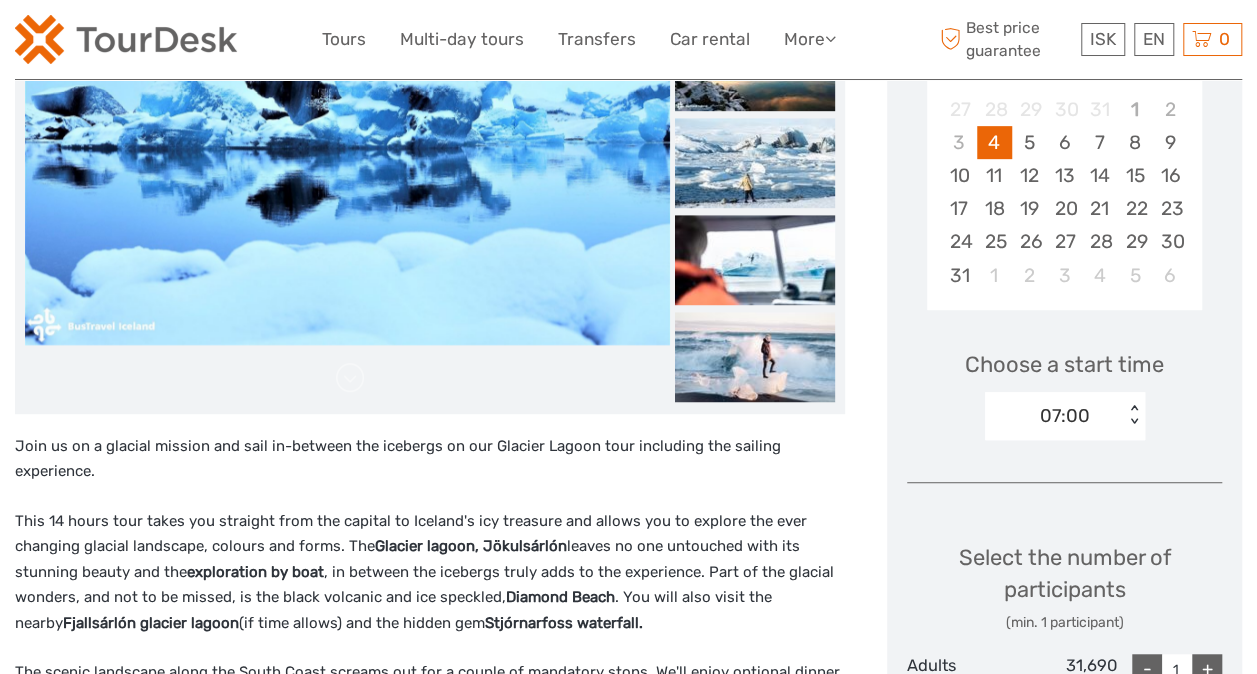 scroll, scrollTop: 422, scrollLeft: 0, axis: vertical 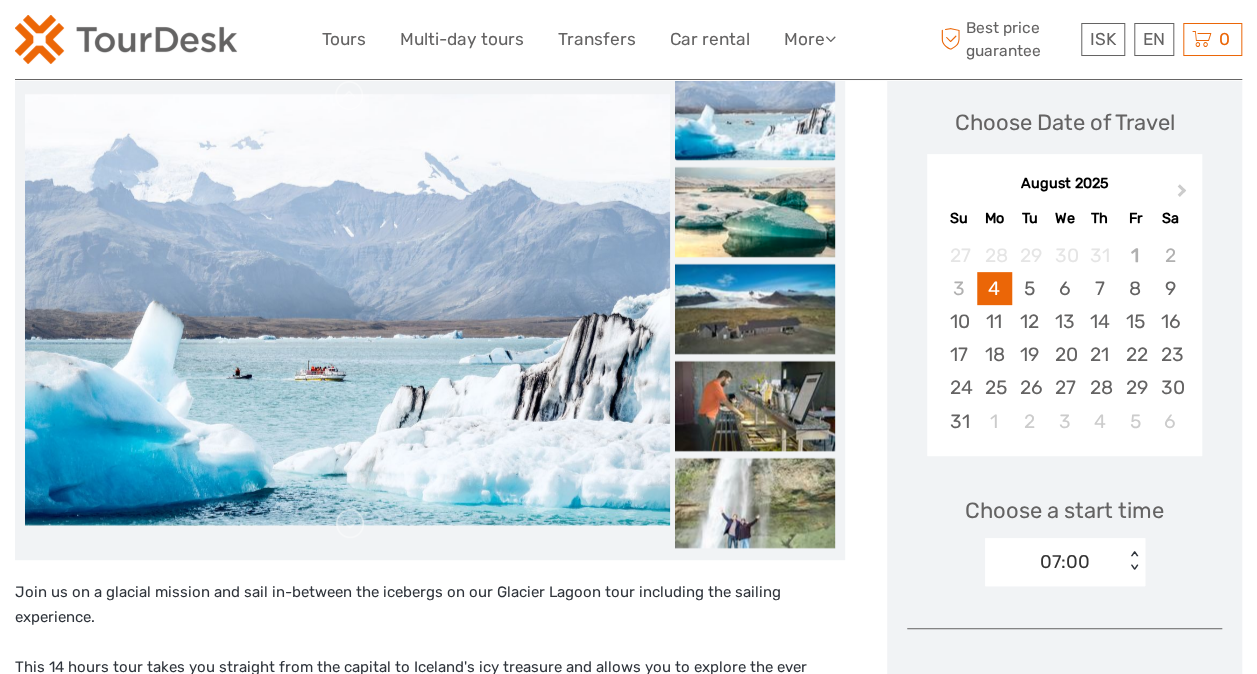 click on "5" at bounding box center [1029, 288] 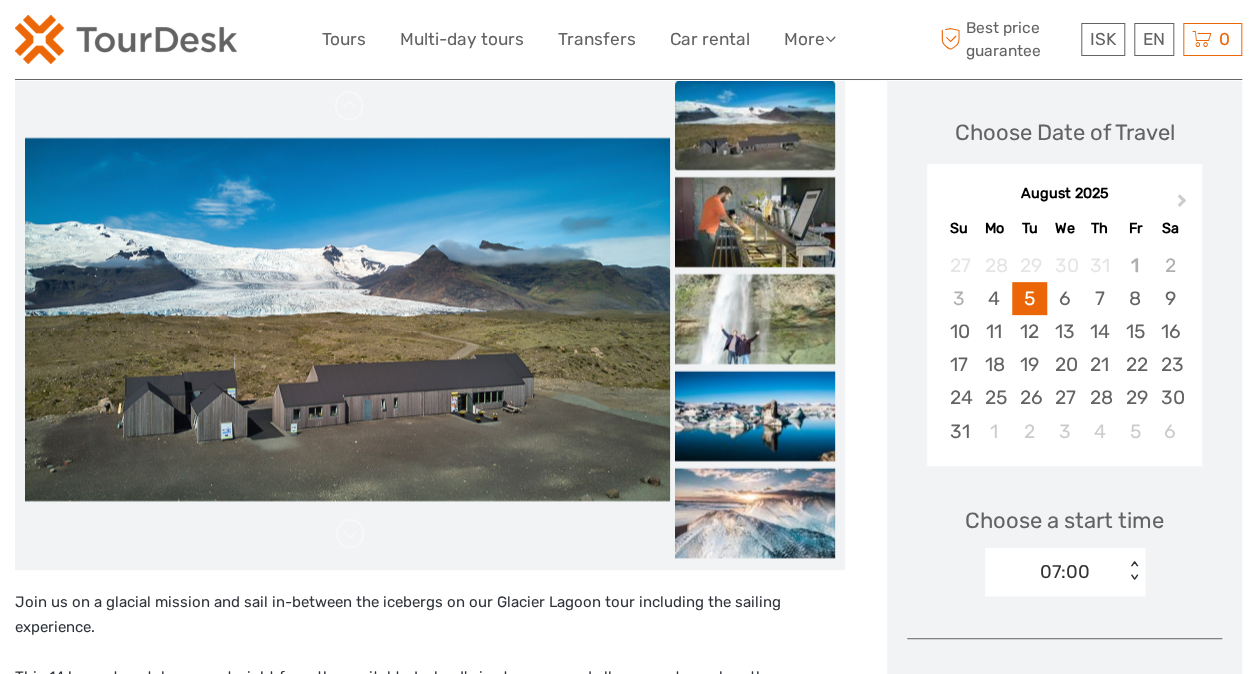 scroll, scrollTop: 266, scrollLeft: 0, axis: vertical 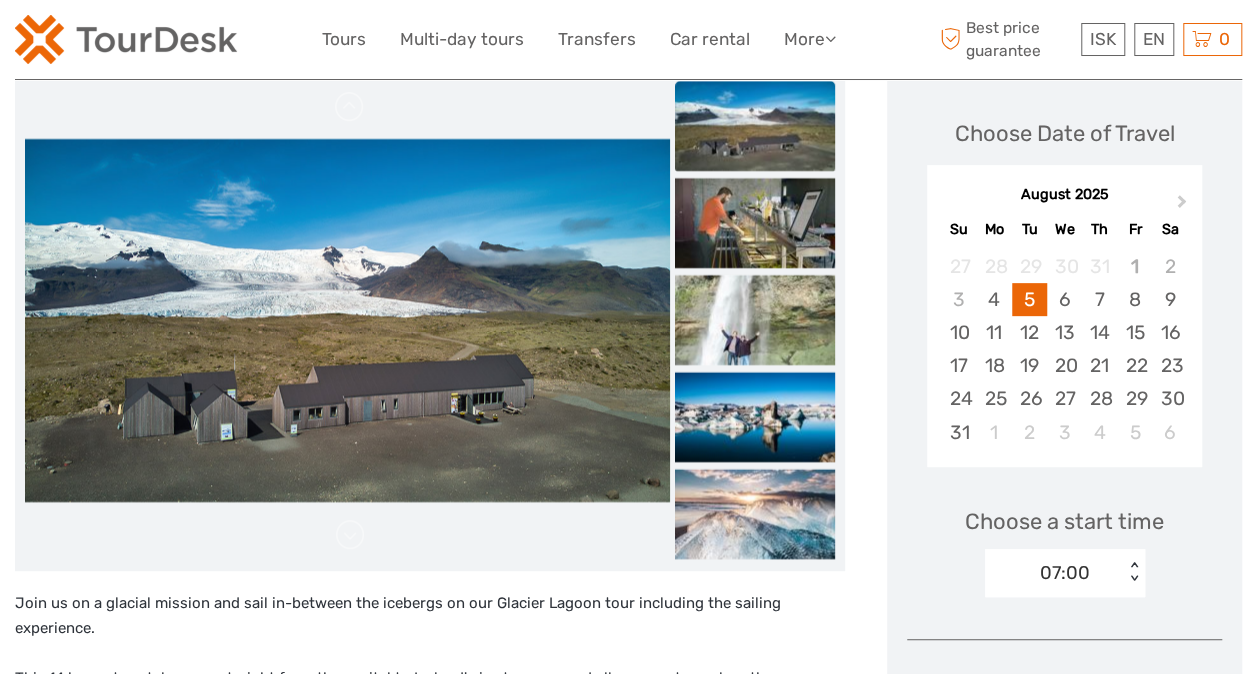 click on "4" at bounding box center (994, 299) 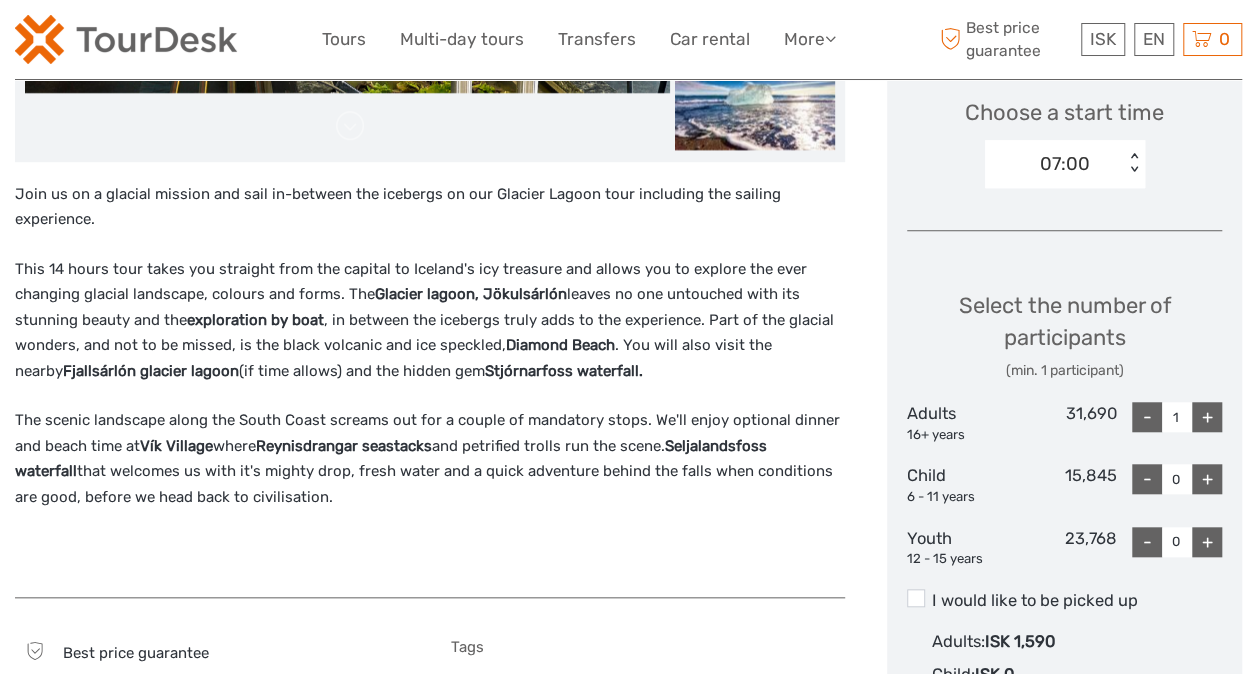 scroll, scrollTop: 679, scrollLeft: 0, axis: vertical 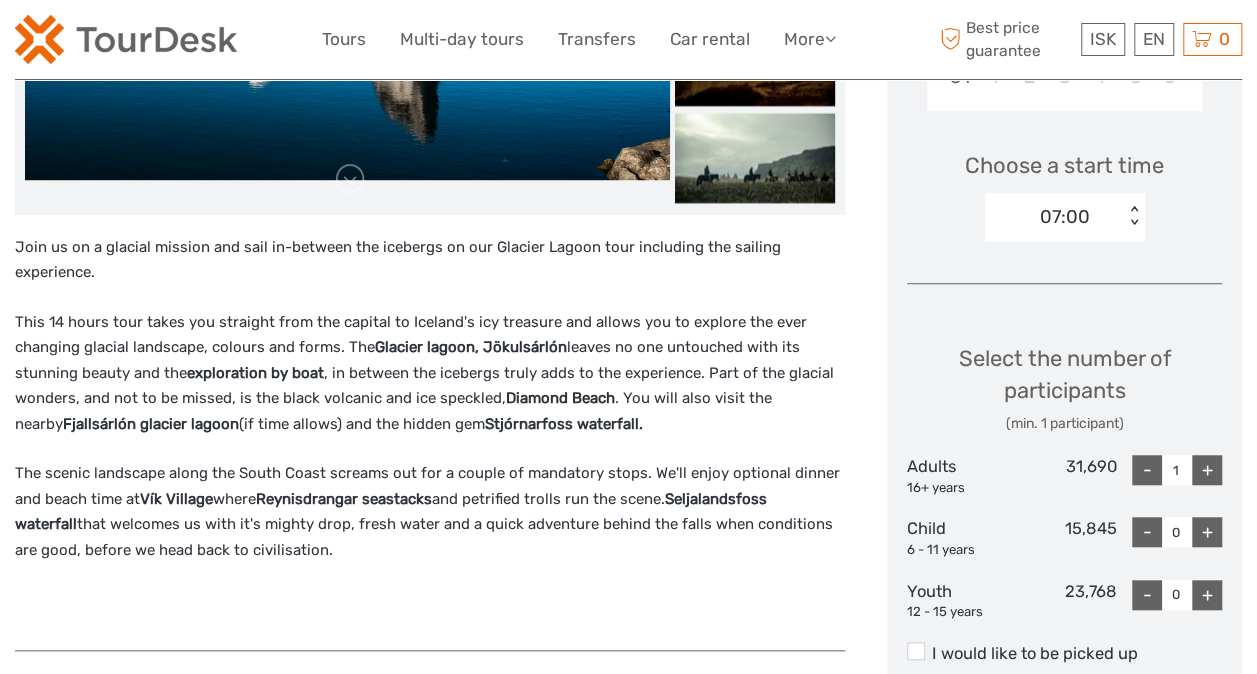 click on "+" at bounding box center (1207, 470) 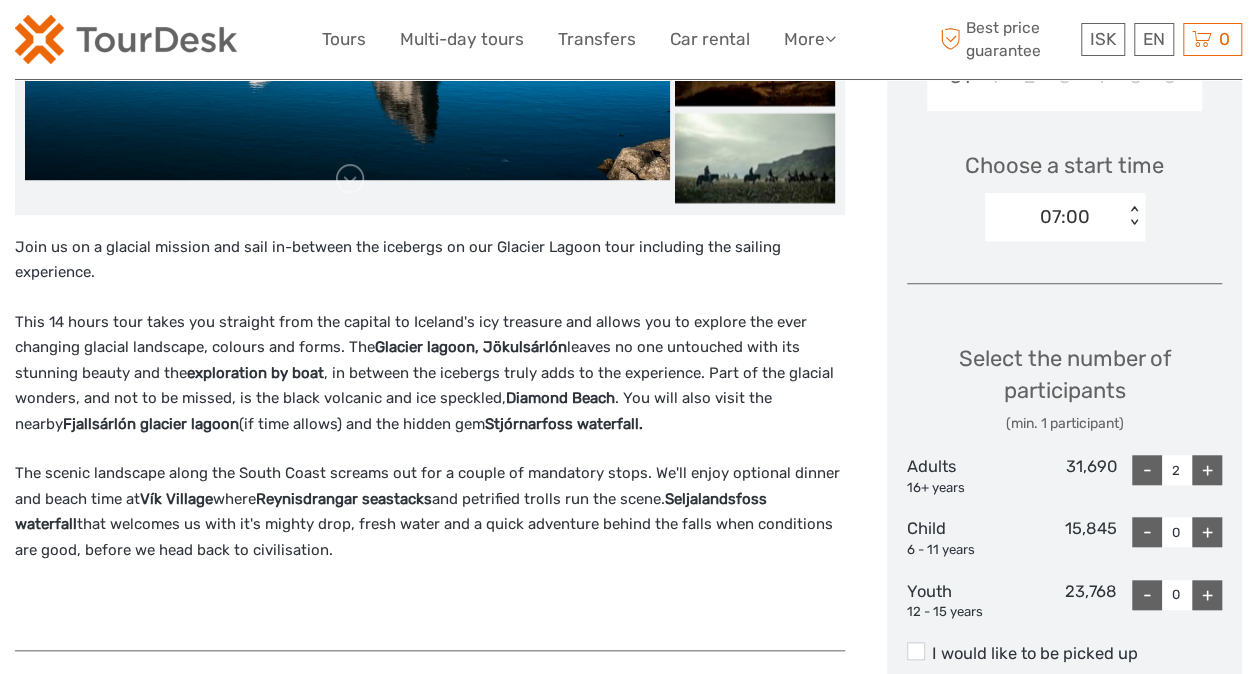 click on "+" at bounding box center [1207, 470] 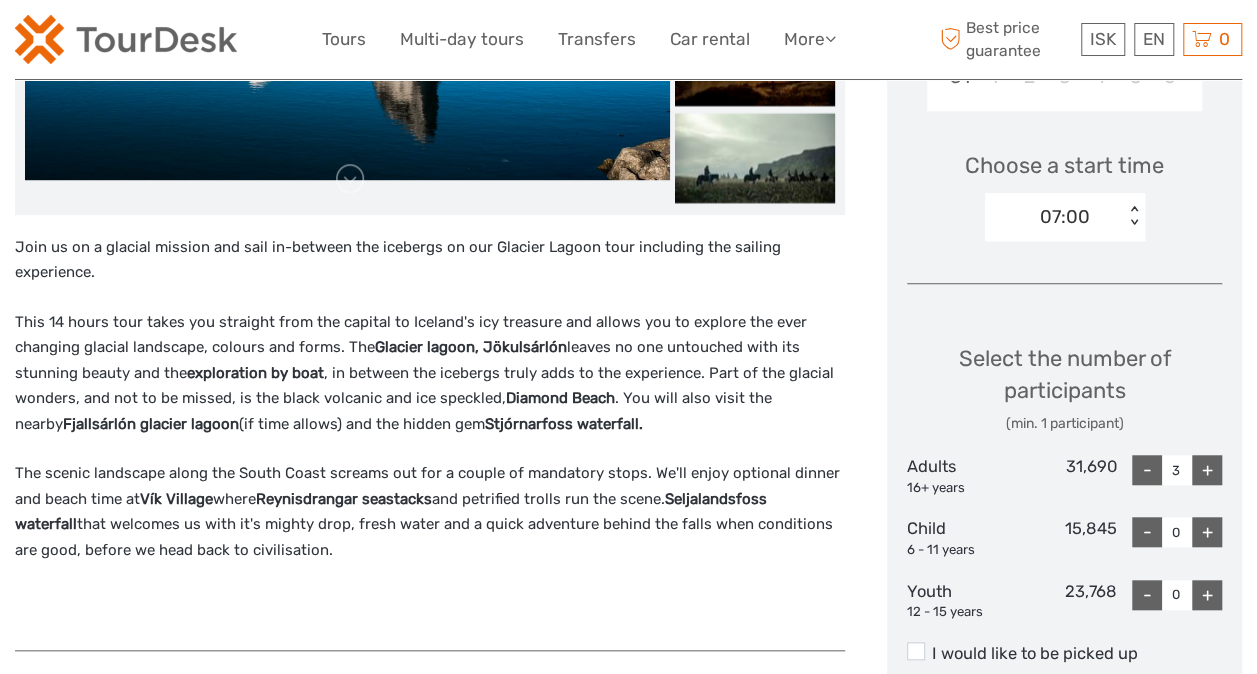 click on "+" at bounding box center [1207, 470] 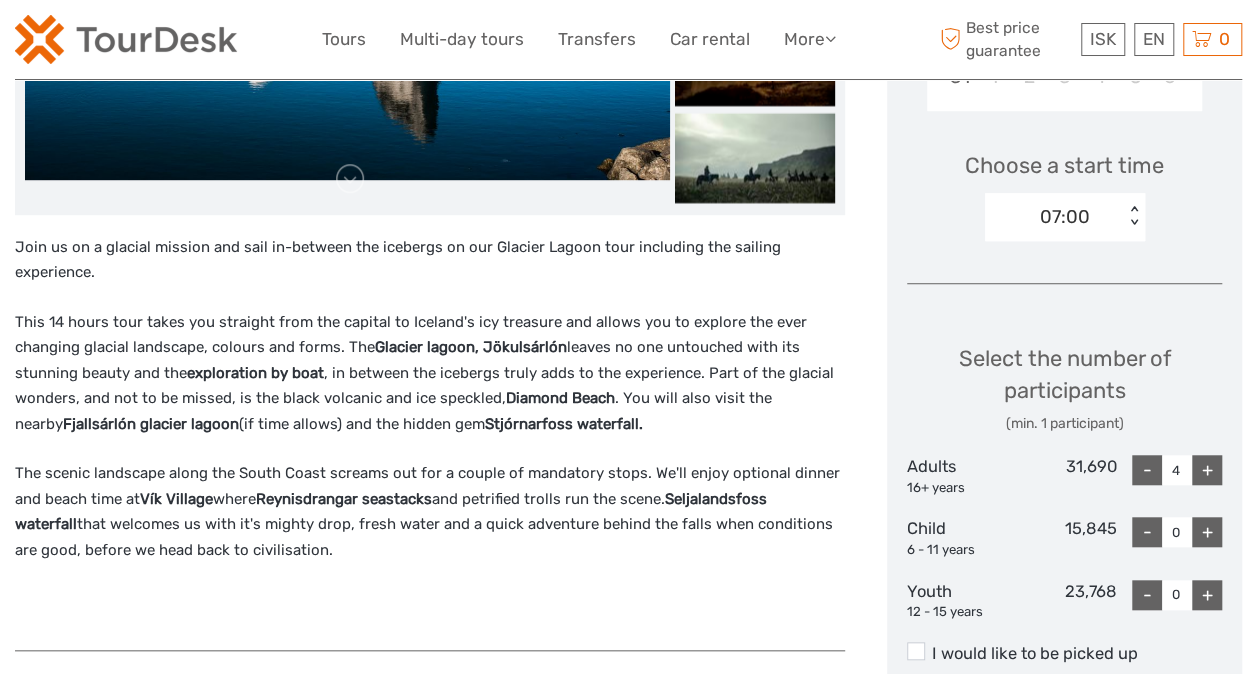 click on "+" at bounding box center (1207, 470) 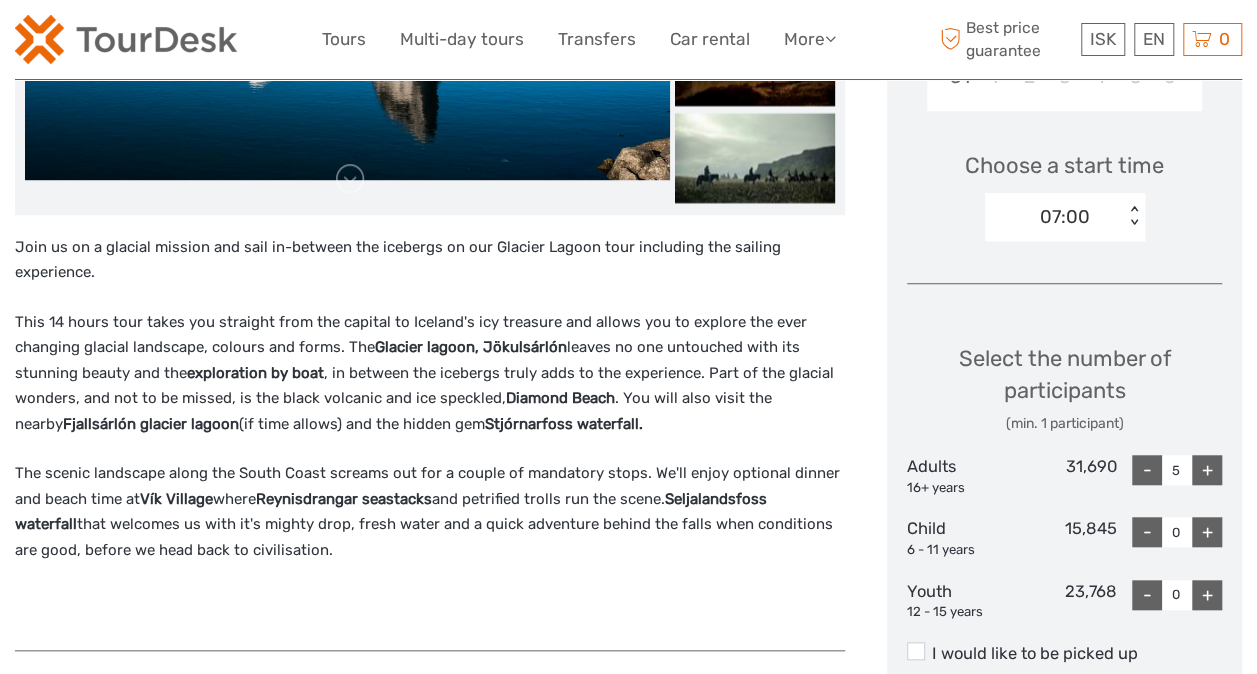 click on "+" at bounding box center [1207, 470] 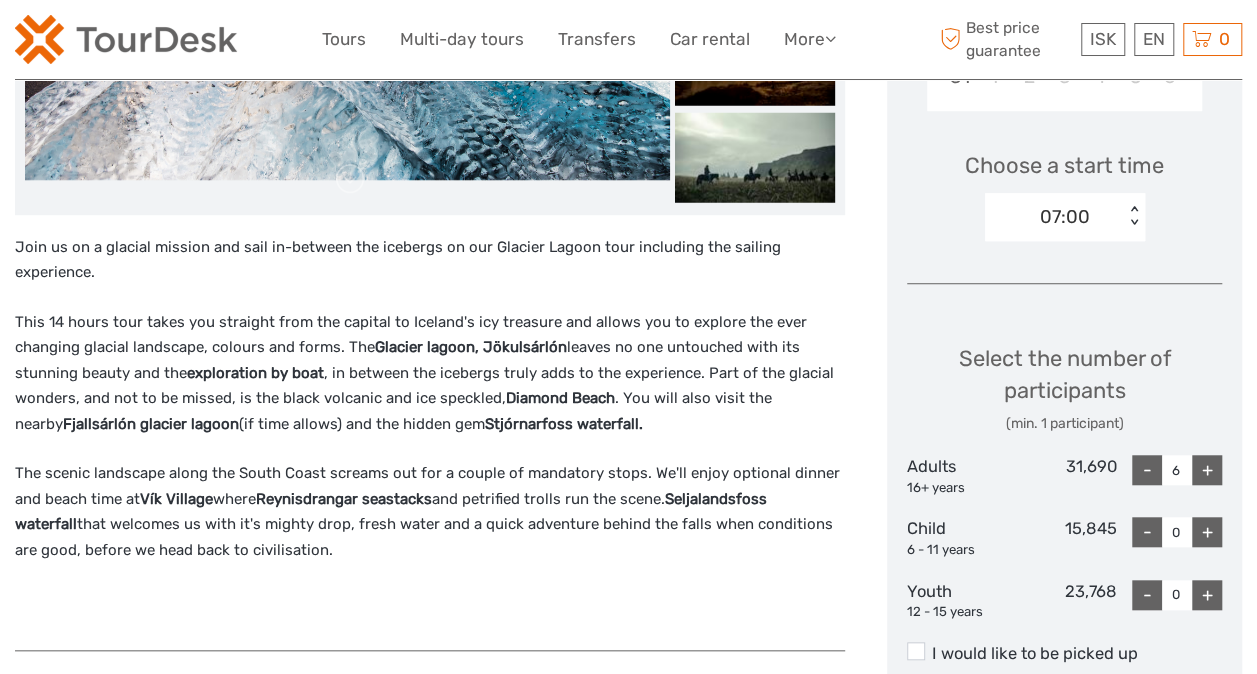 click on "+" at bounding box center [1207, 532] 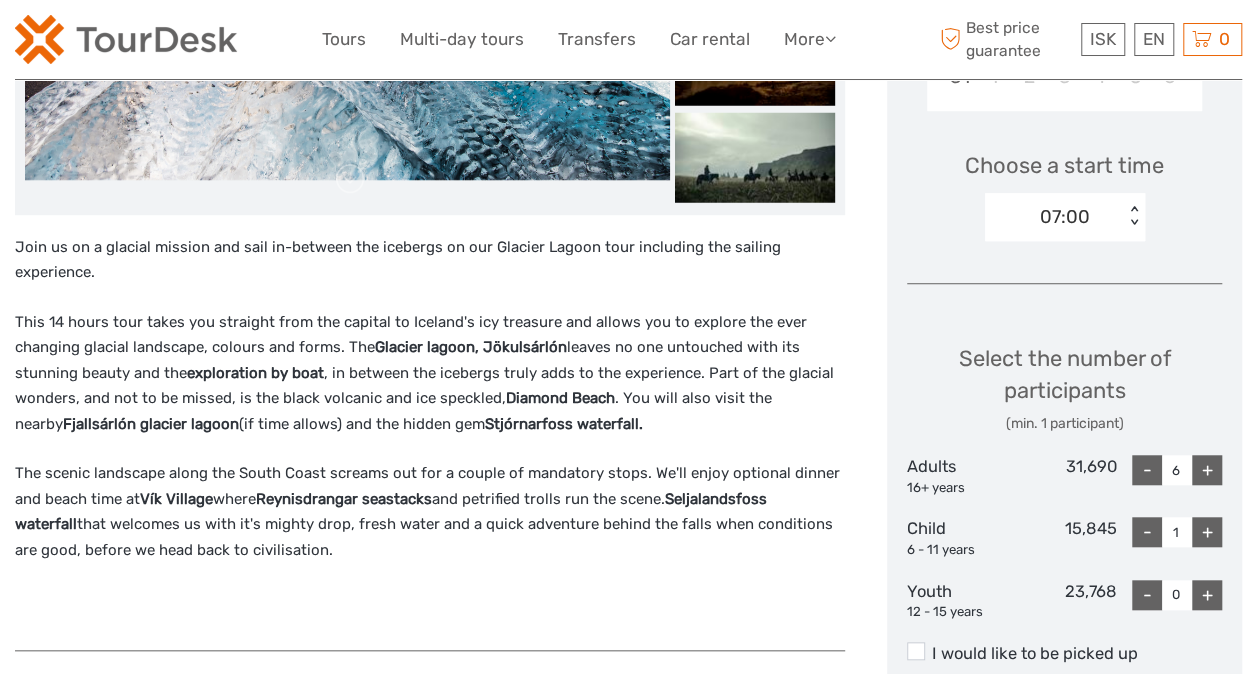 click on "+" at bounding box center (1207, 532) 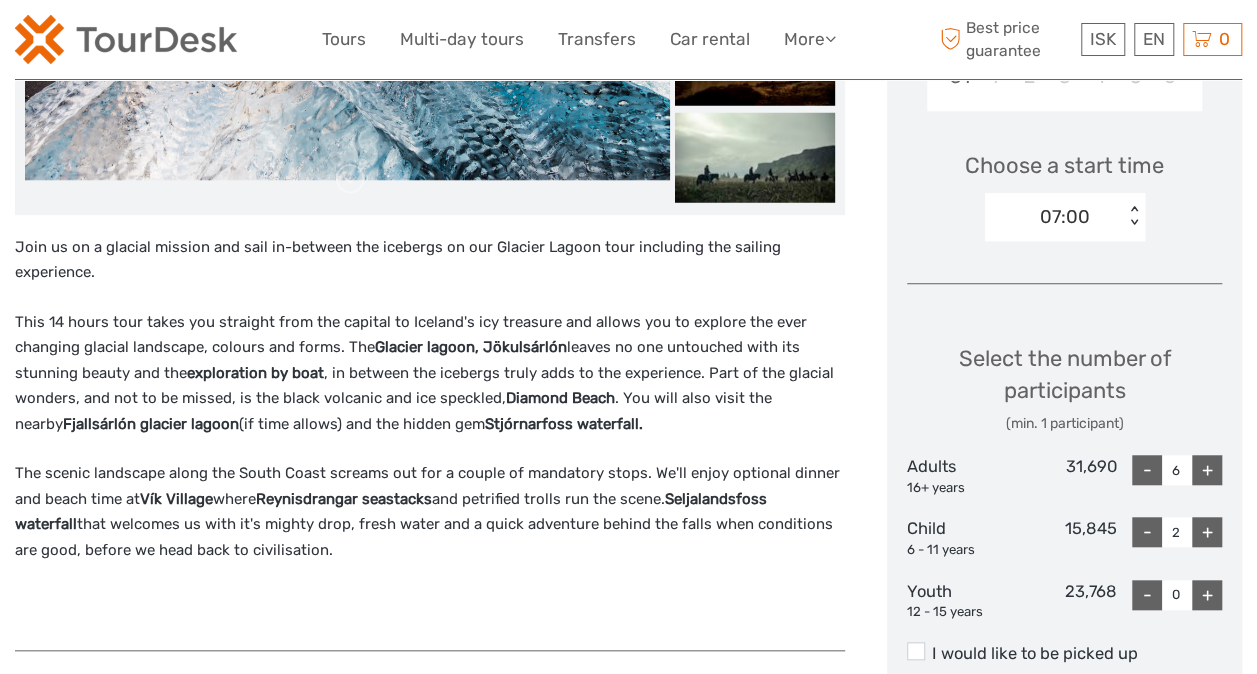 click on "+" at bounding box center (1207, 532) 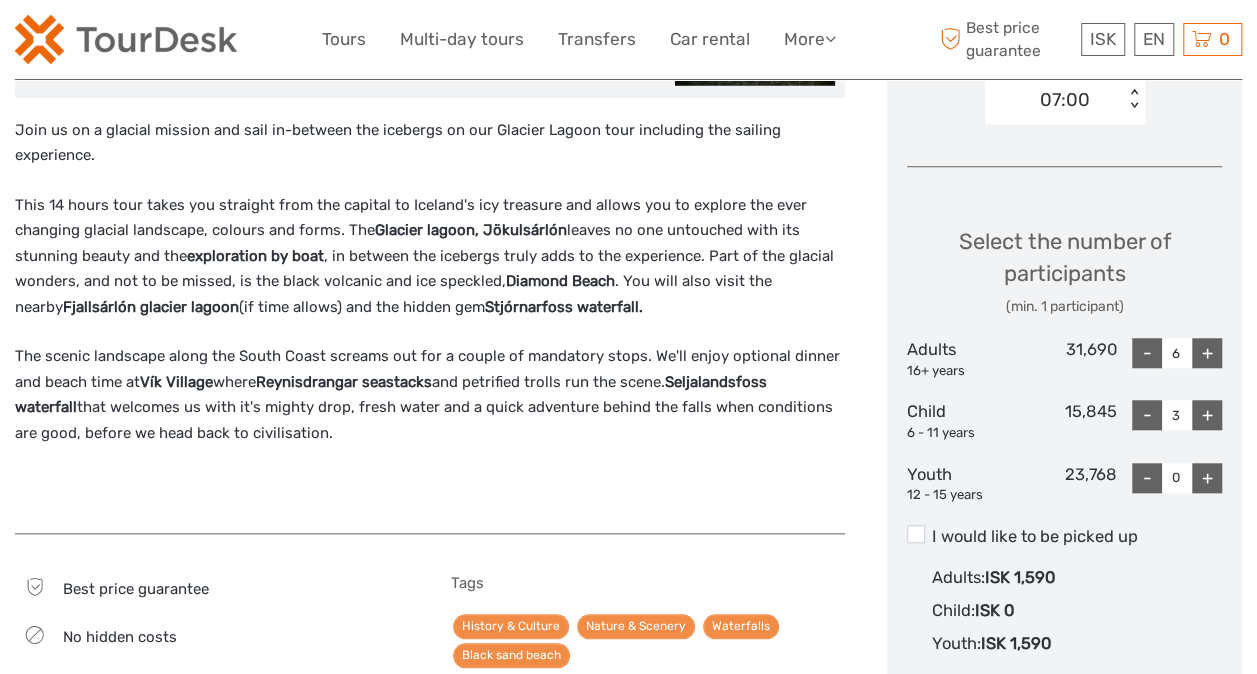 scroll, scrollTop: 740, scrollLeft: 0, axis: vertical 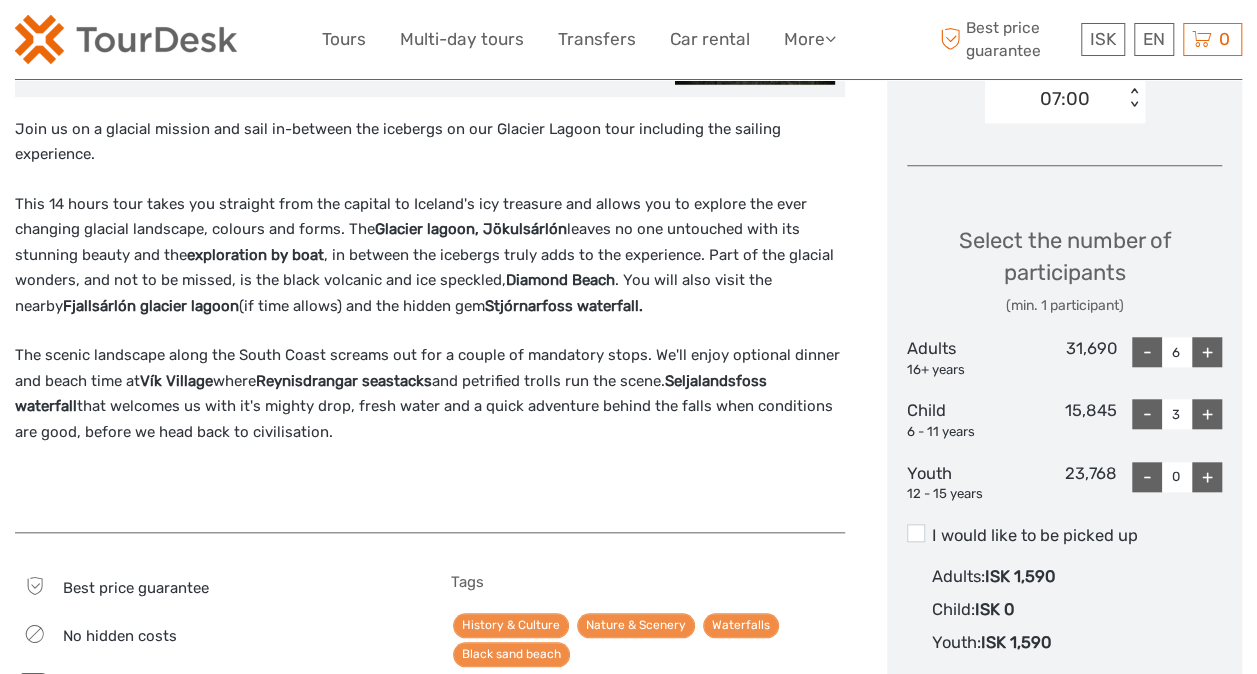 click on "12 - 15 years" at bounding box center [959, 494] 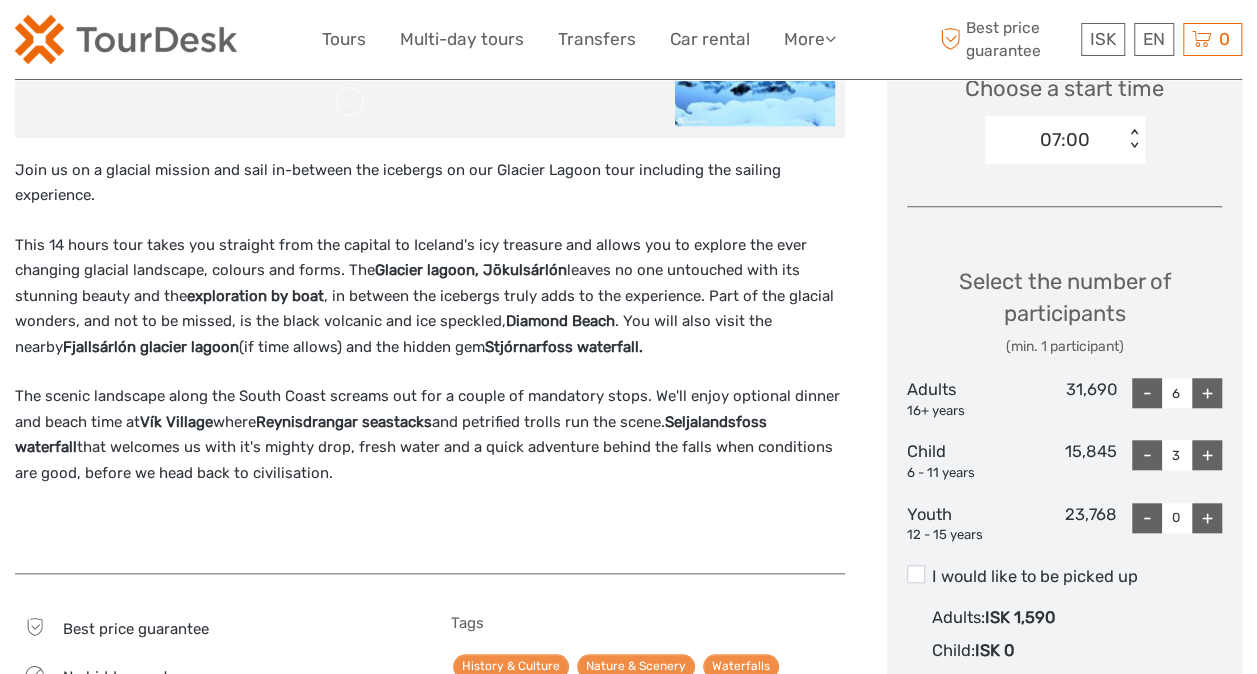 scroll, scrollTop: 701, scrollLeft: 0, axis: vertical 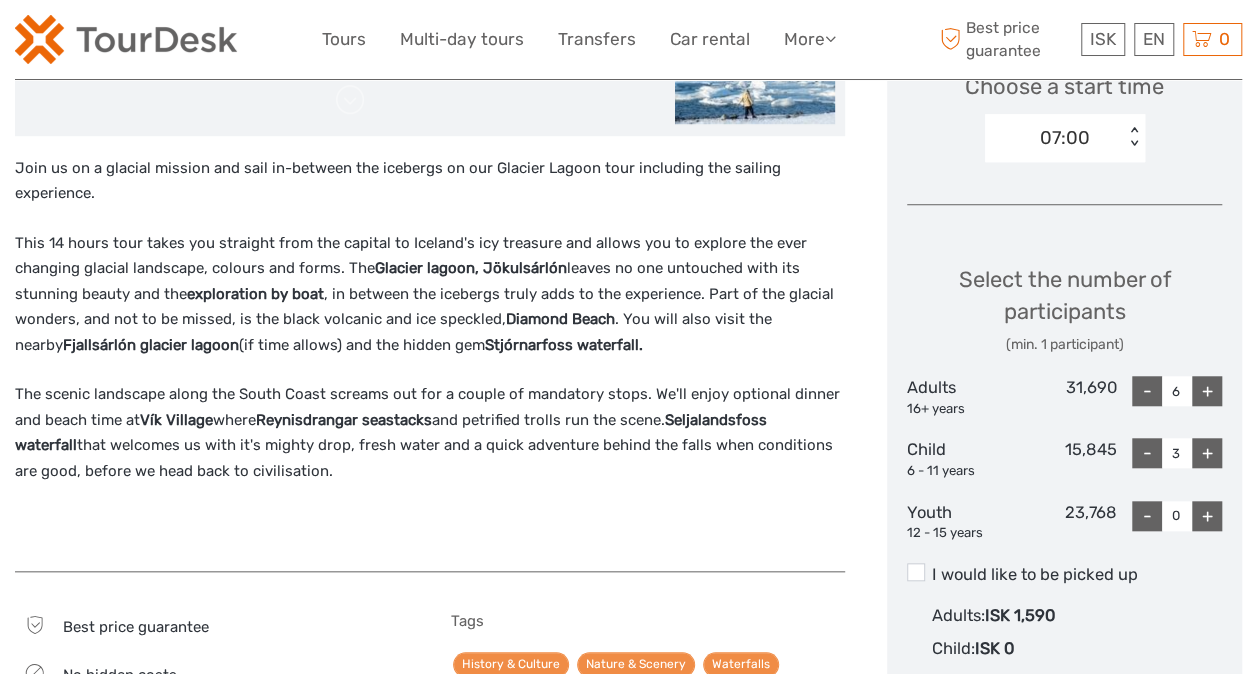 click on "-" at bounding box center (1147, 453) 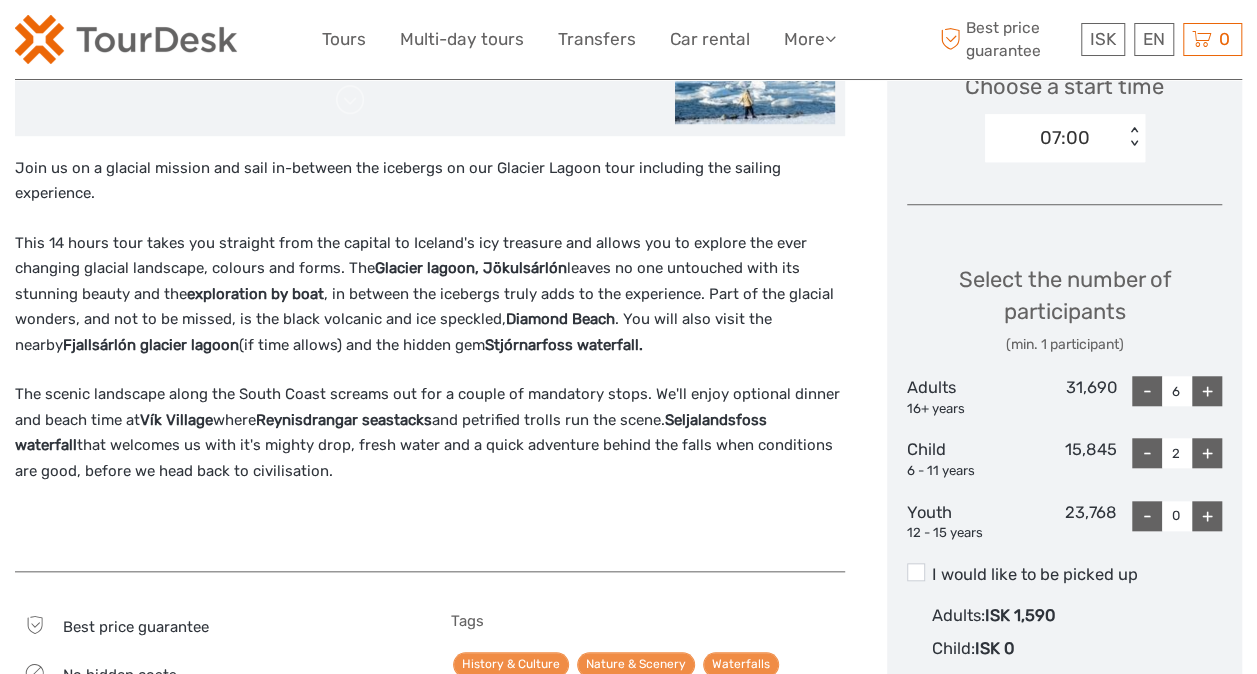 click on "-" at bounding box center (1147, 453) 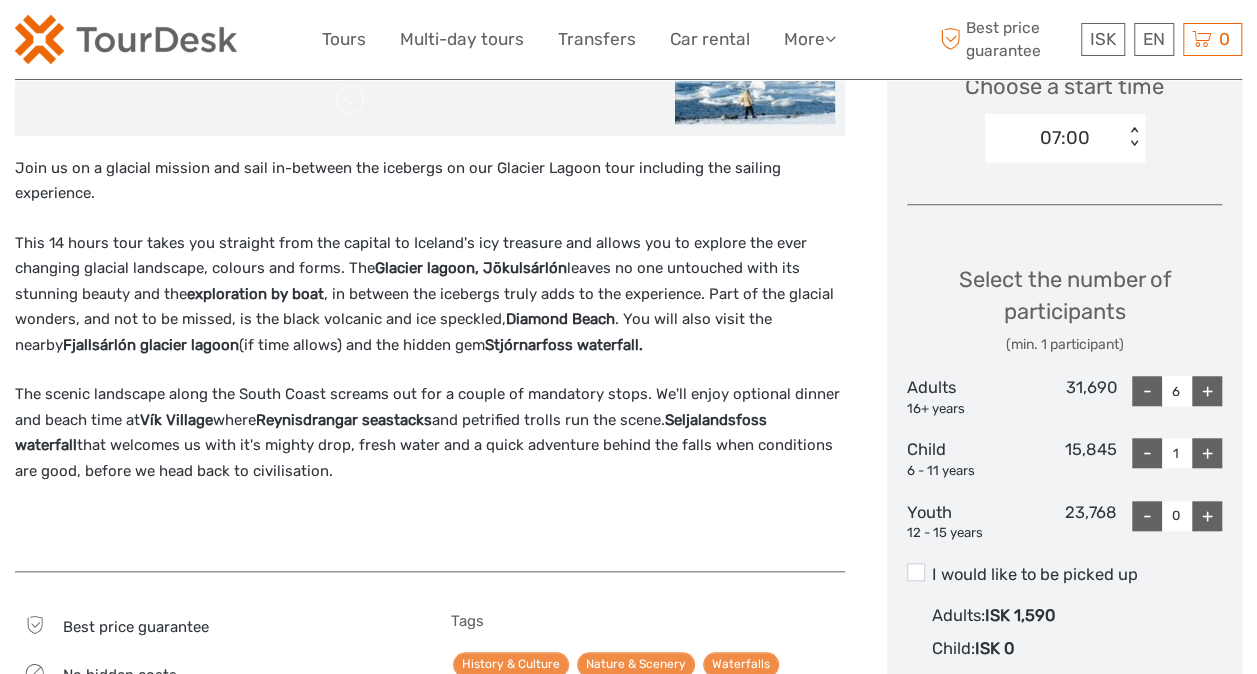 click on "+" at bounding box center [1207, 453] 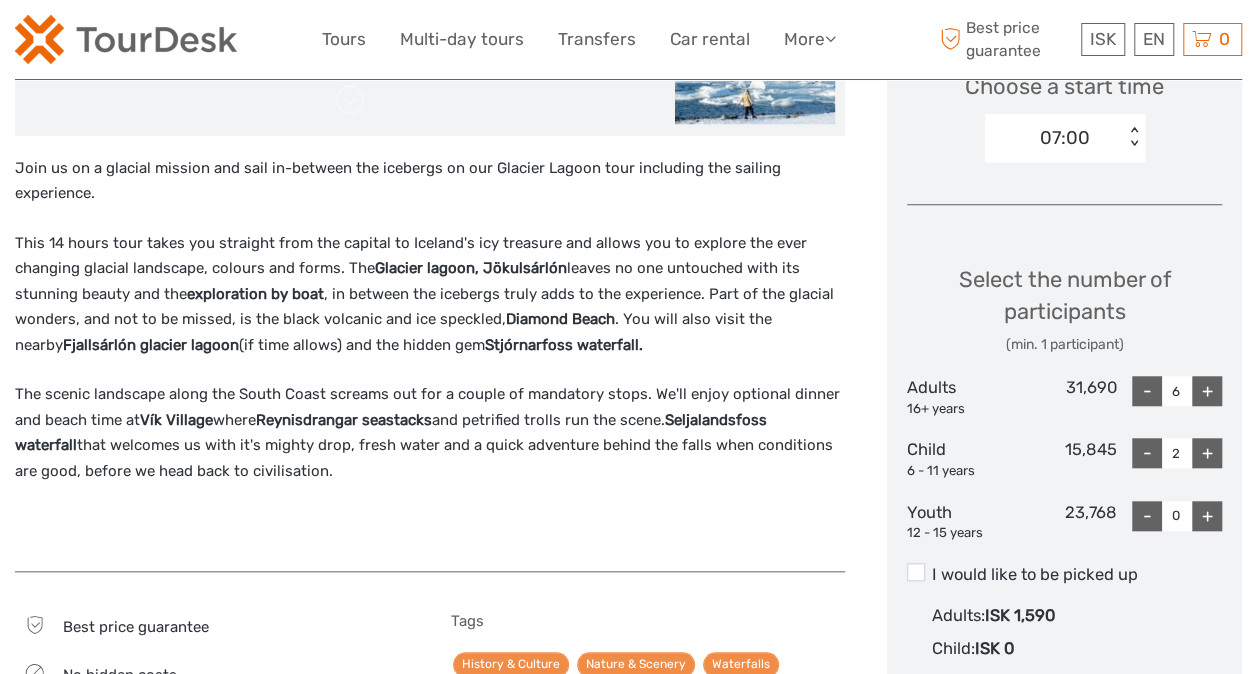 click on "+" at bounding box center (1207, 516) 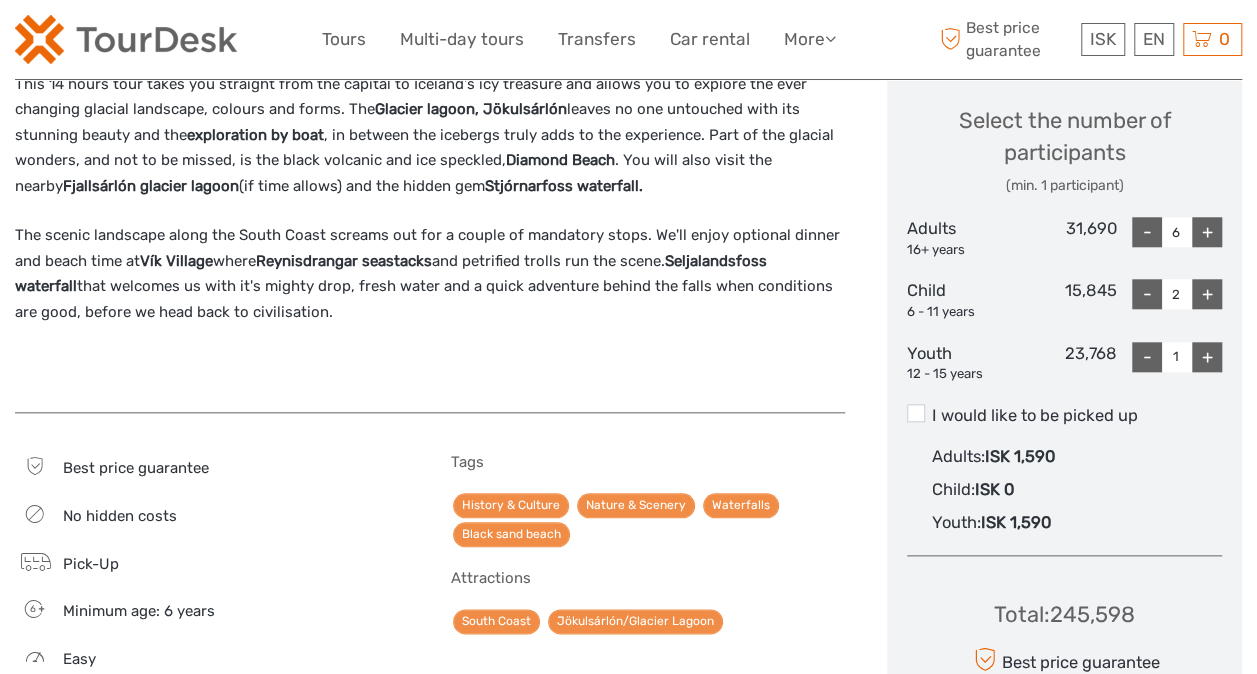 scroll, scrollTop: 859, scrollLeft: 0, axis: vertical 